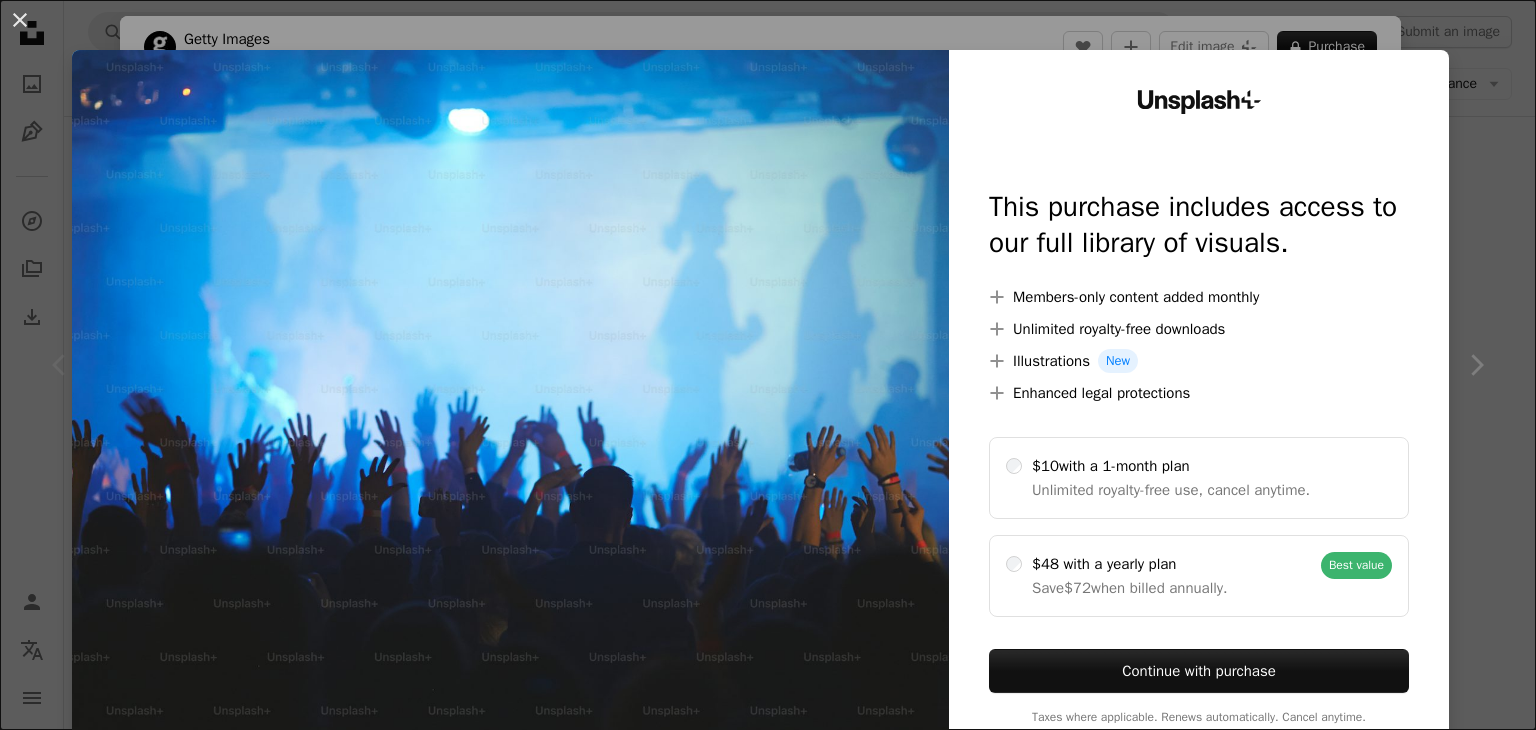 scroll, scrollTop: 0, scrollLeft: 0, axis: both 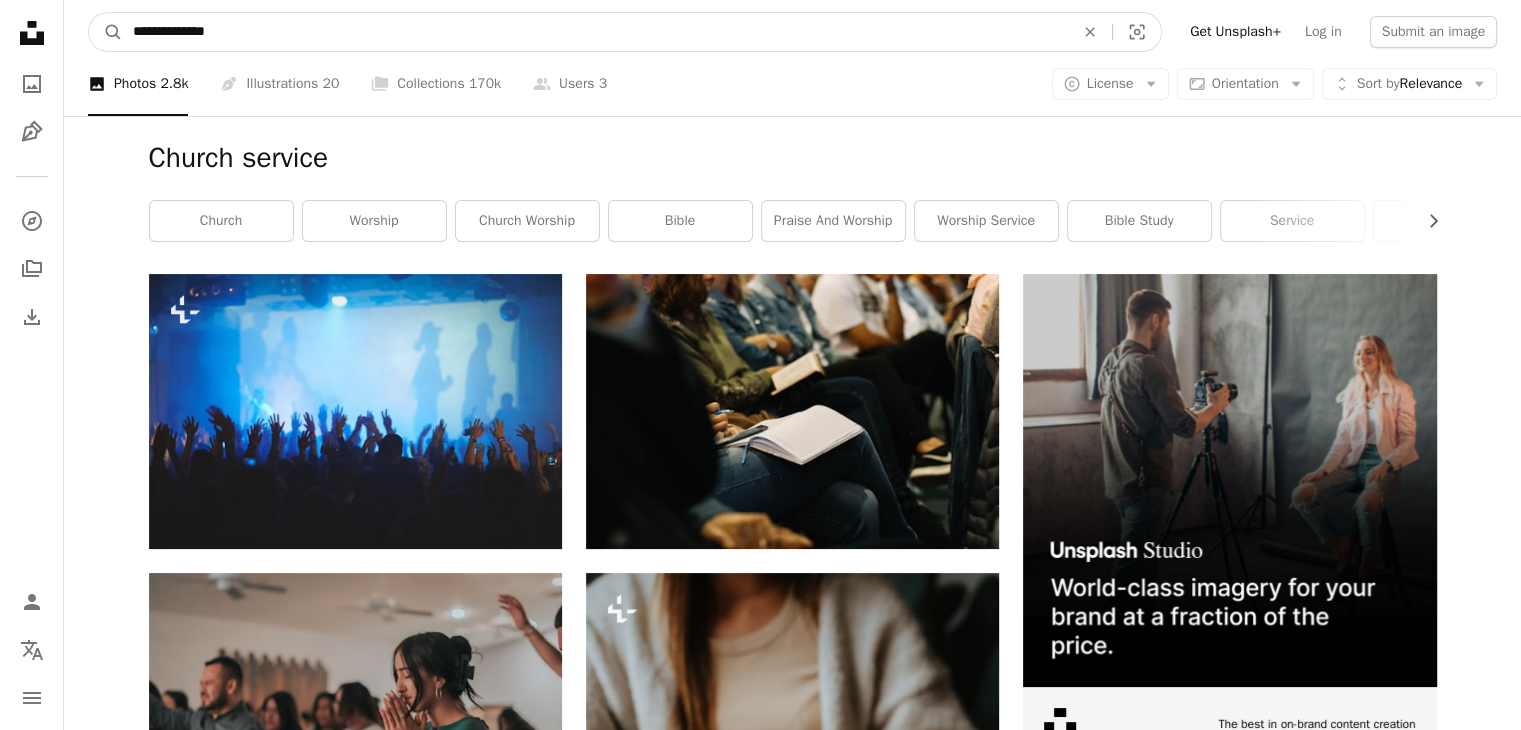 drag, startPoint x: 388, startPoint y: 39, endPoint x: 1, endPoint y: 40, distance: 387.00128 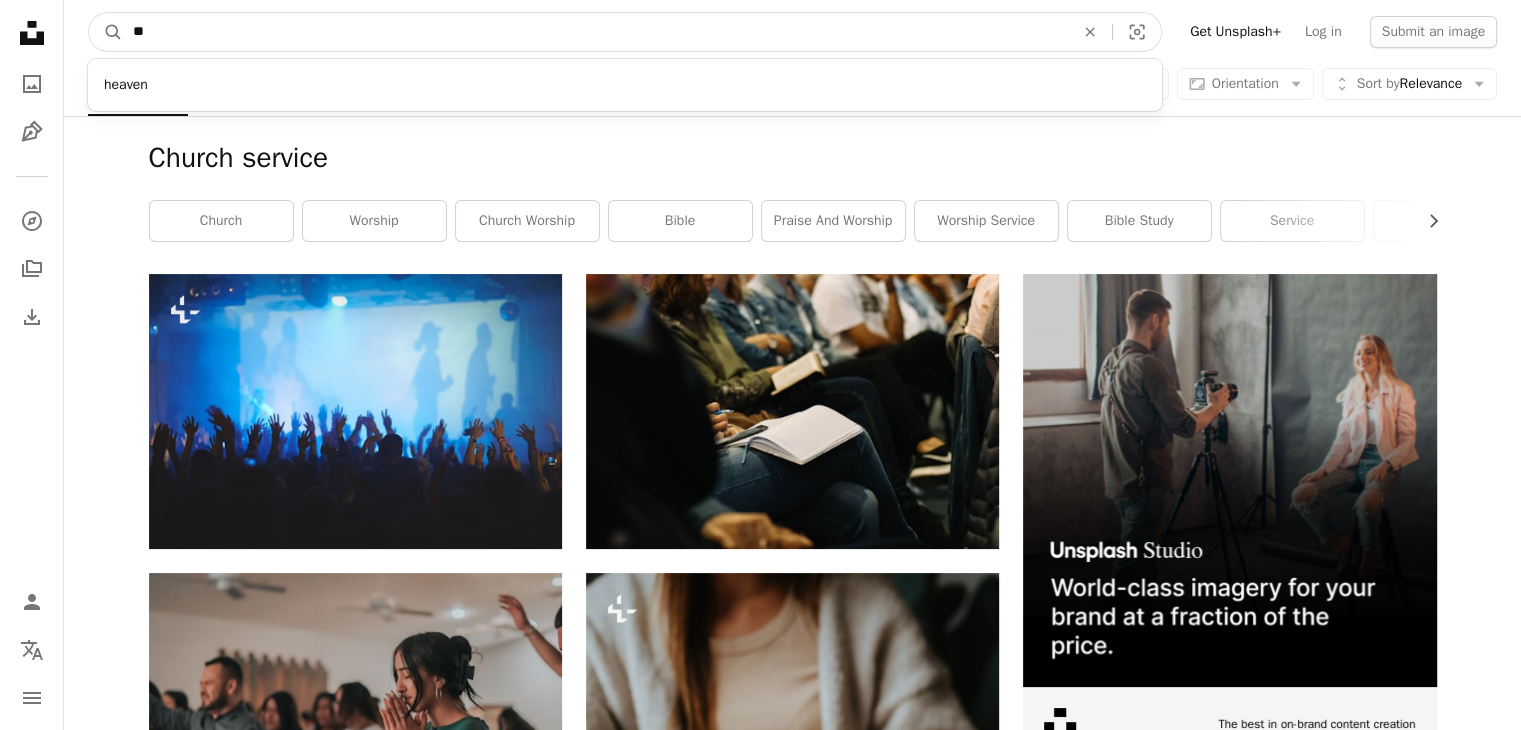 type on "*" 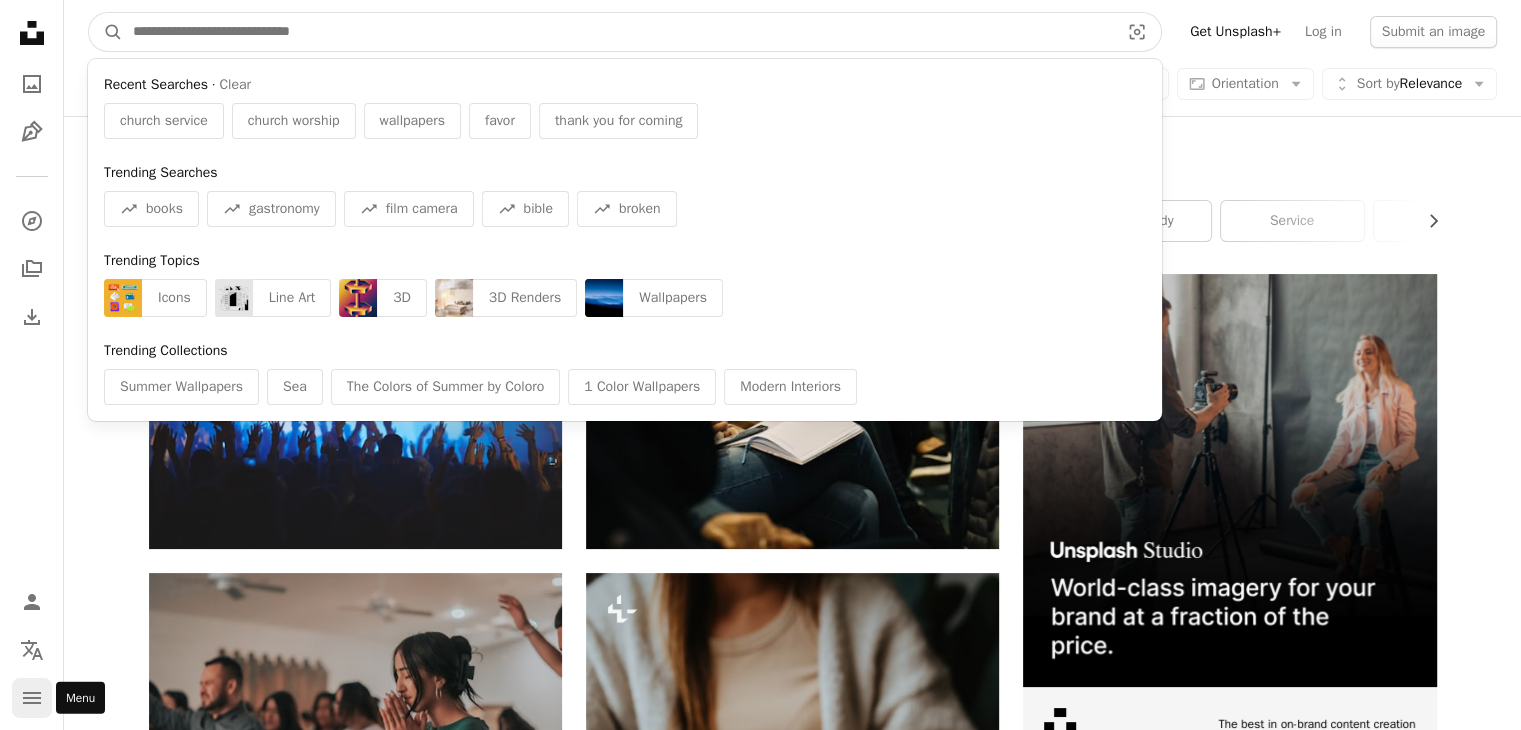 type 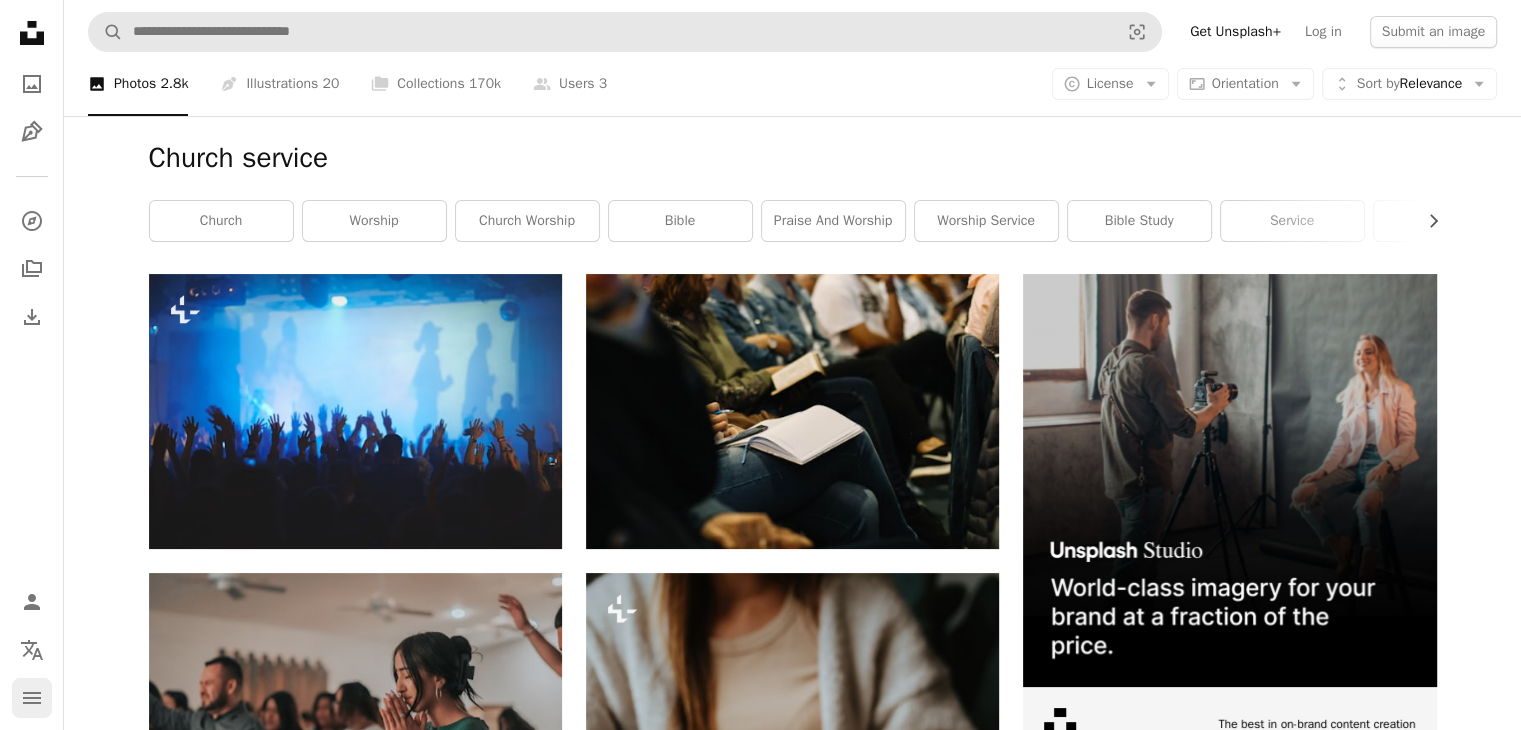 click 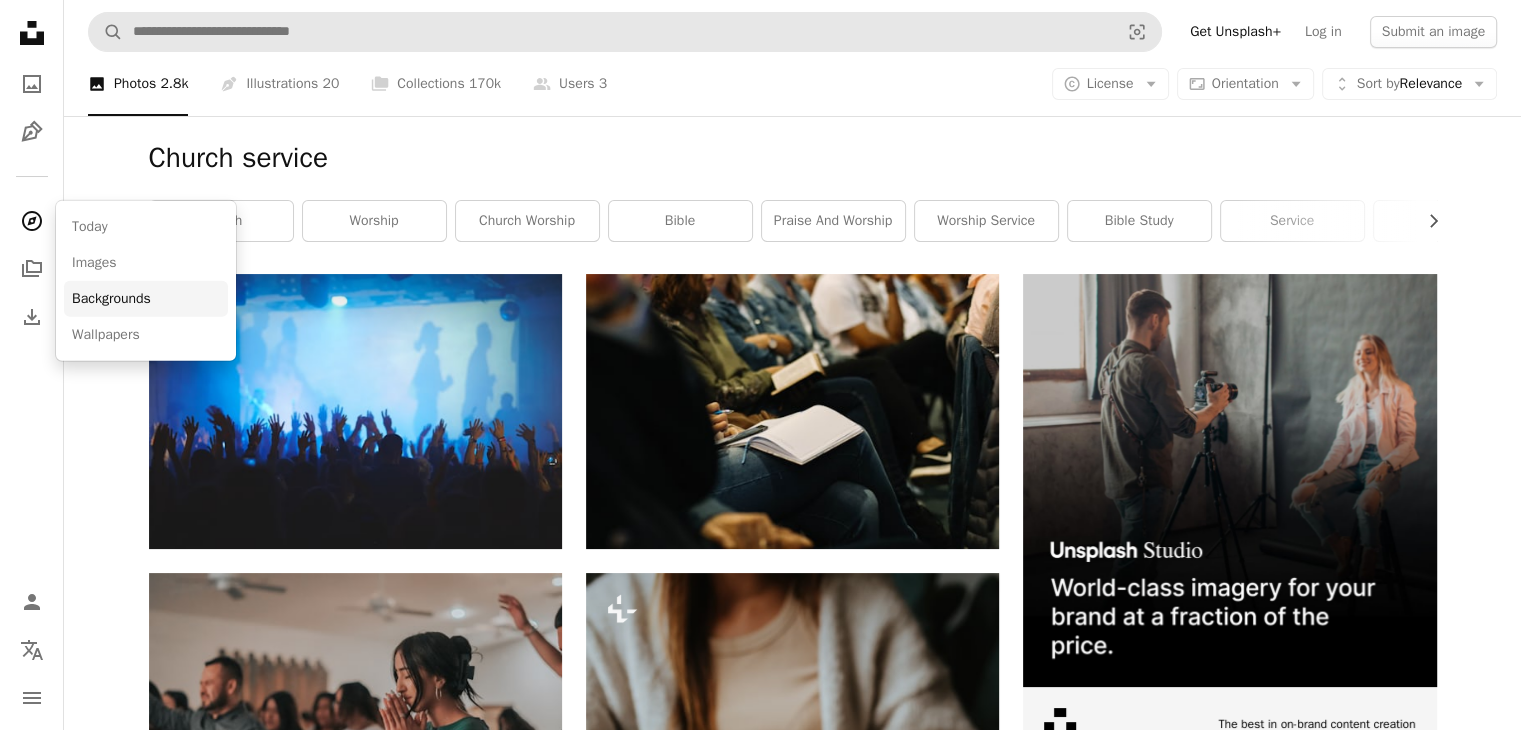 click on "Backgrounds" at bounding box center (146, 299) 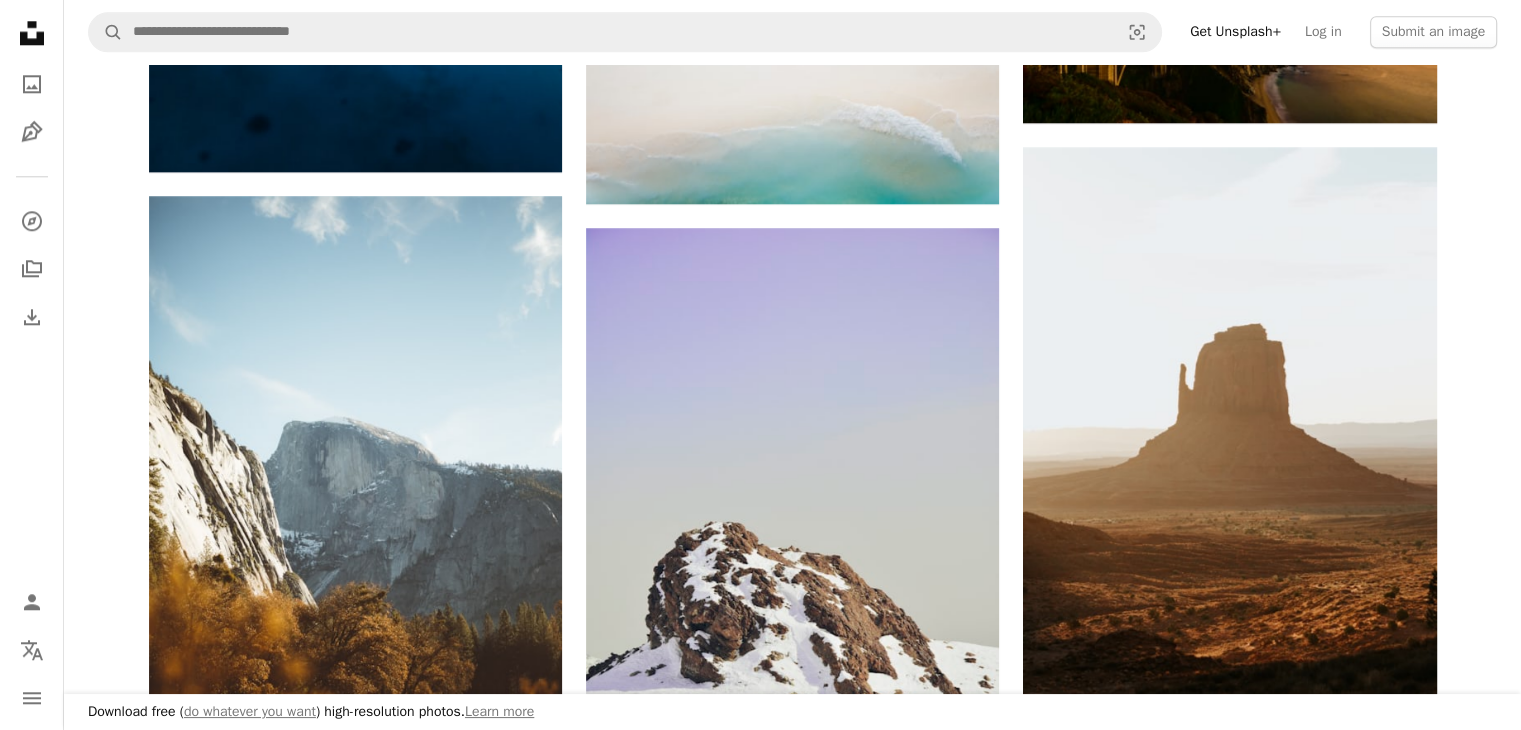 scroll, scrollTop: 2151, scrollLeft: 0, axis: vertical 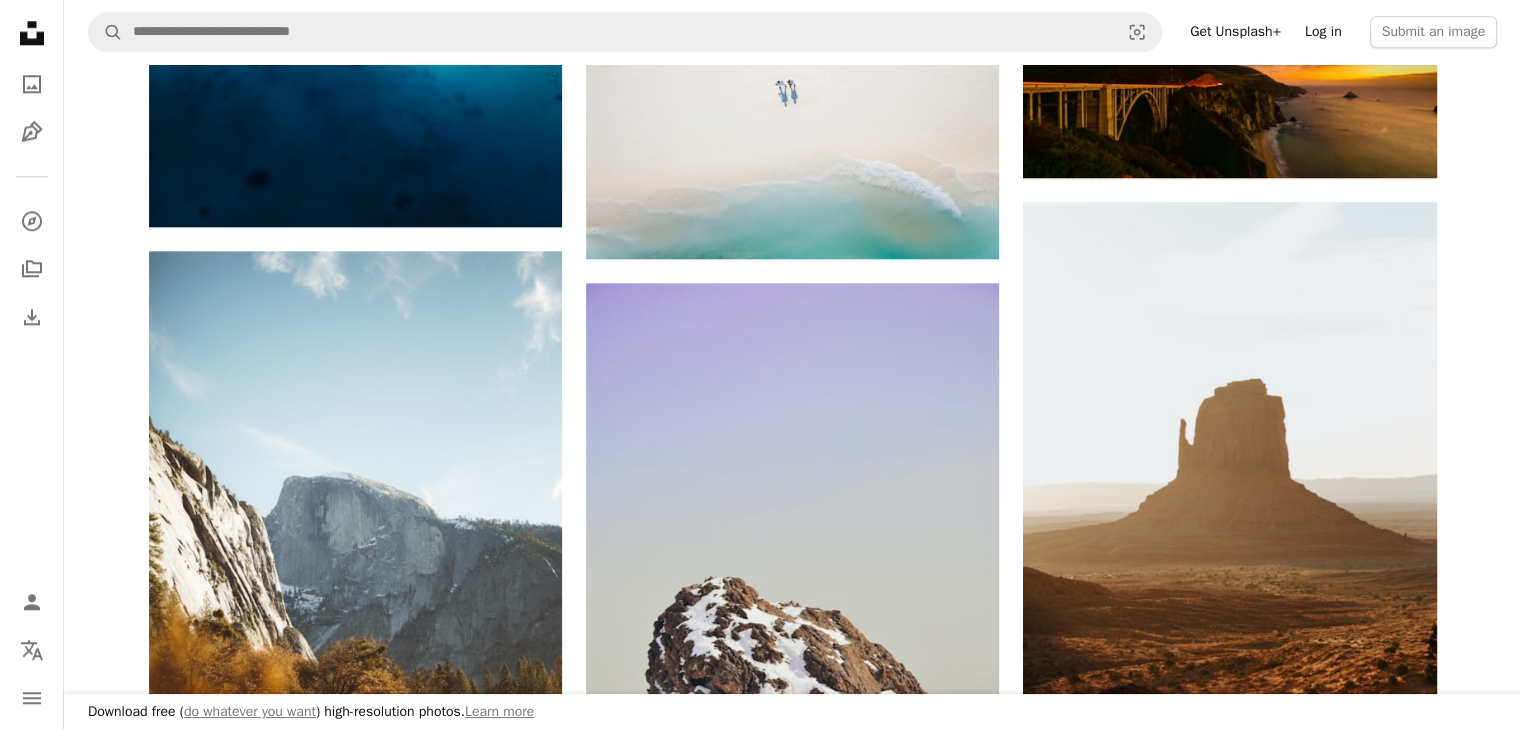 click on "Log in" at bounding box center [1323, 32] 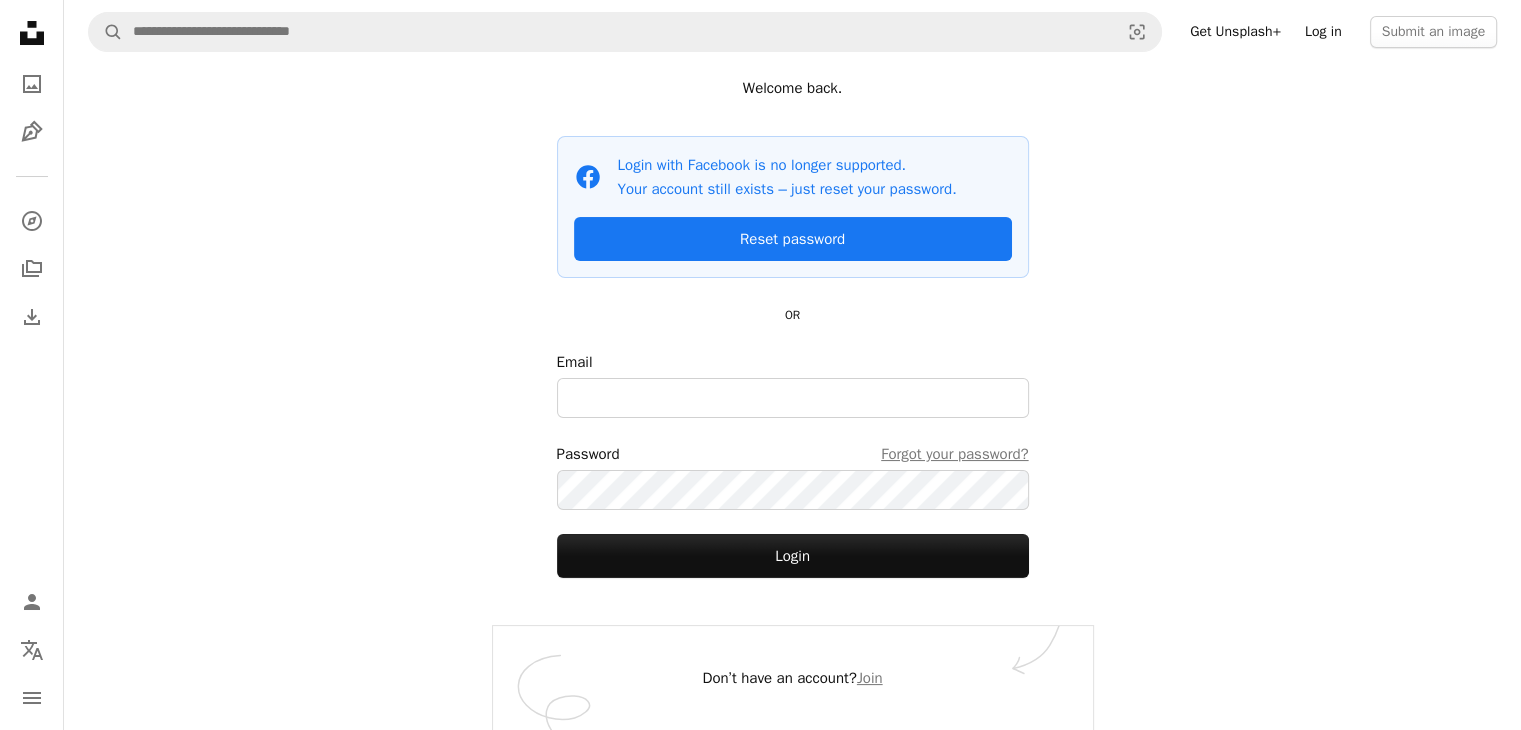 scroll, scrollTop: 0, scrollLeft: 0, axis: both 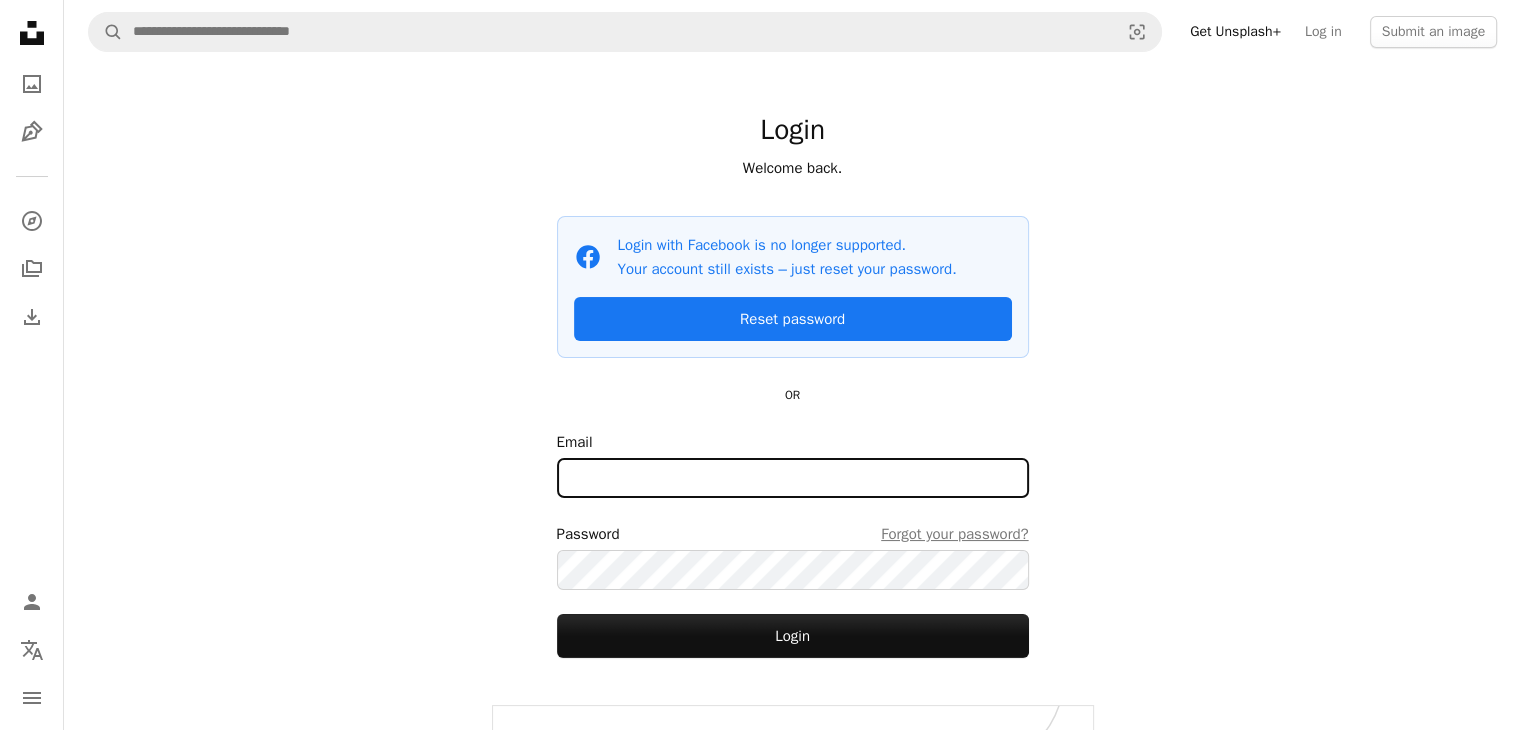click on "Email" at bounding box center (793, 478) 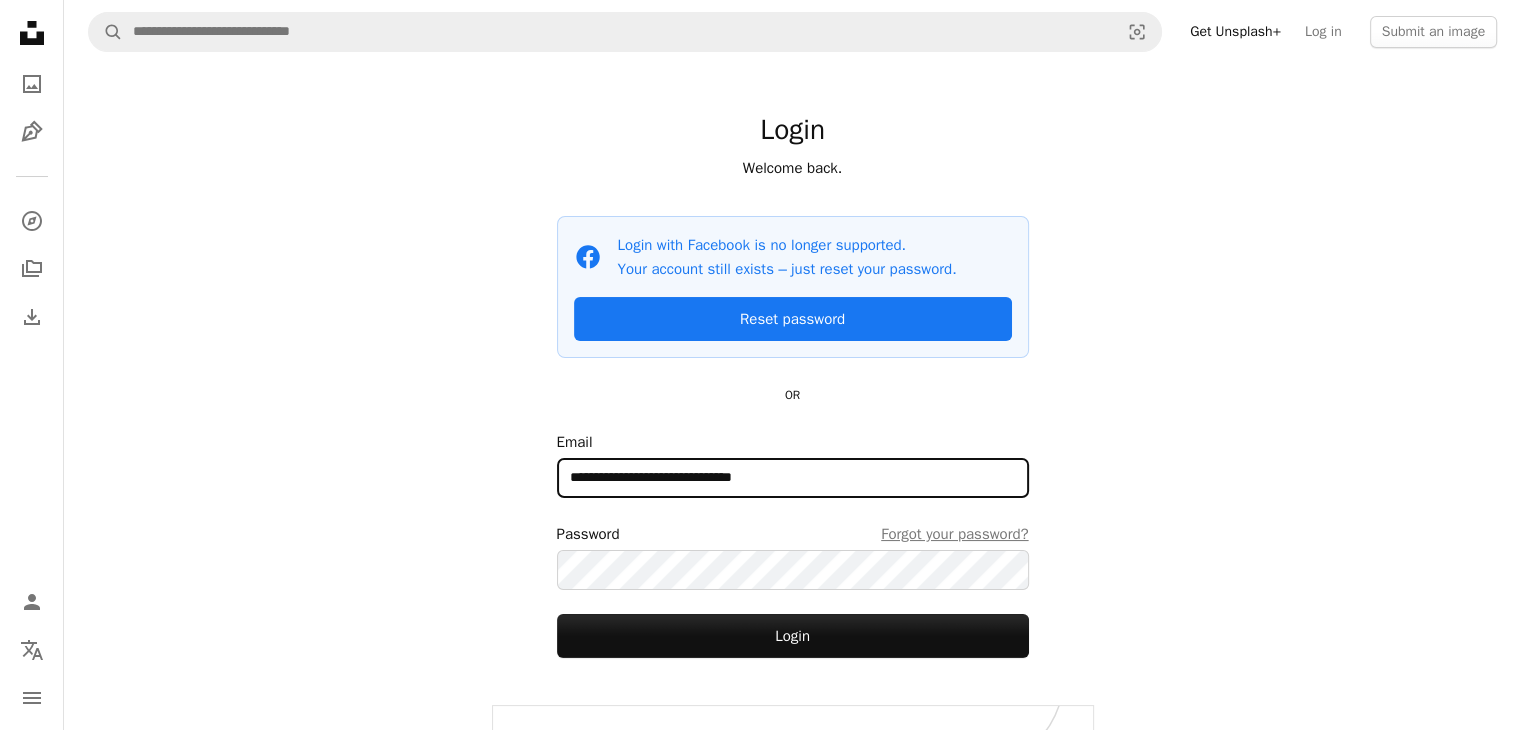 type on "**********" 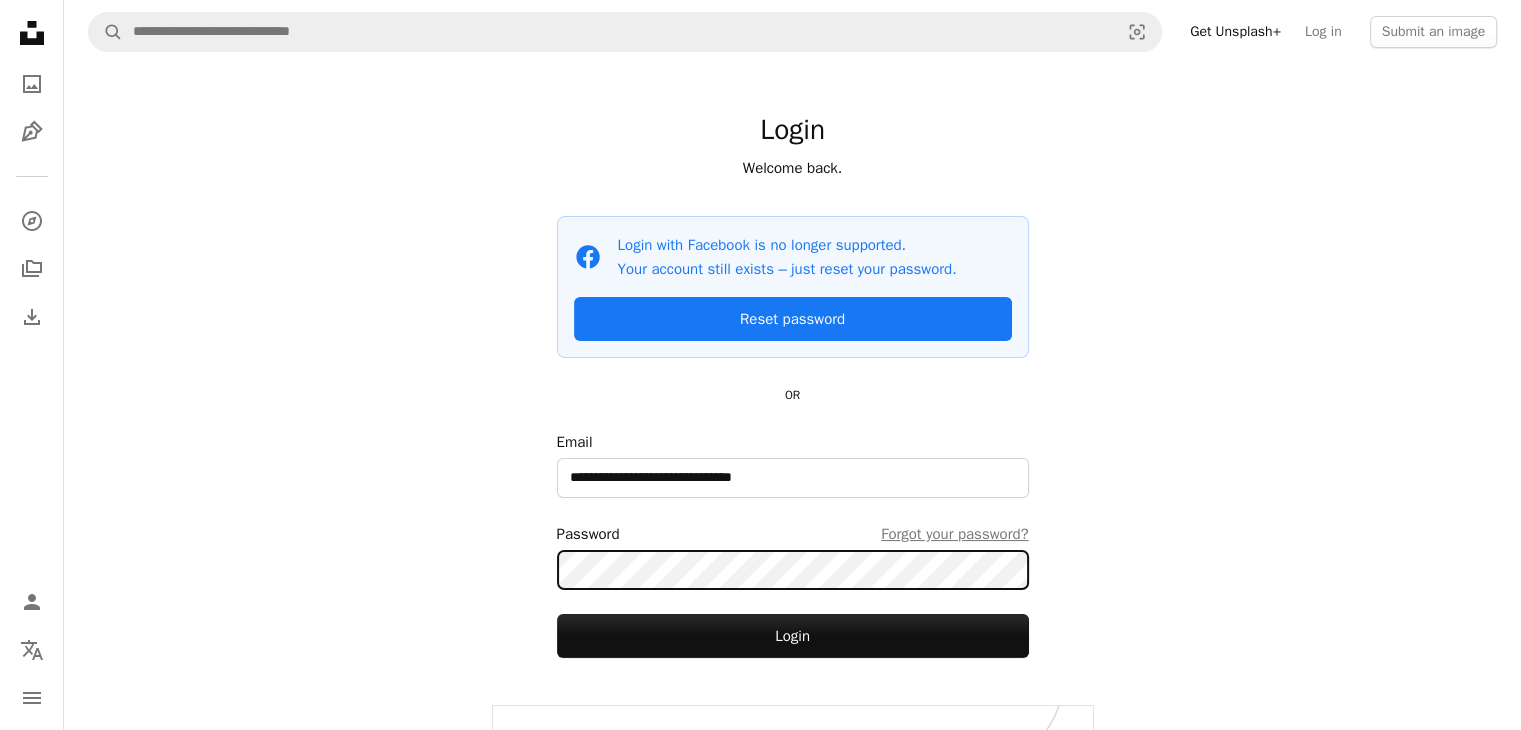 click on "Login" at bounding box center (793, 636) 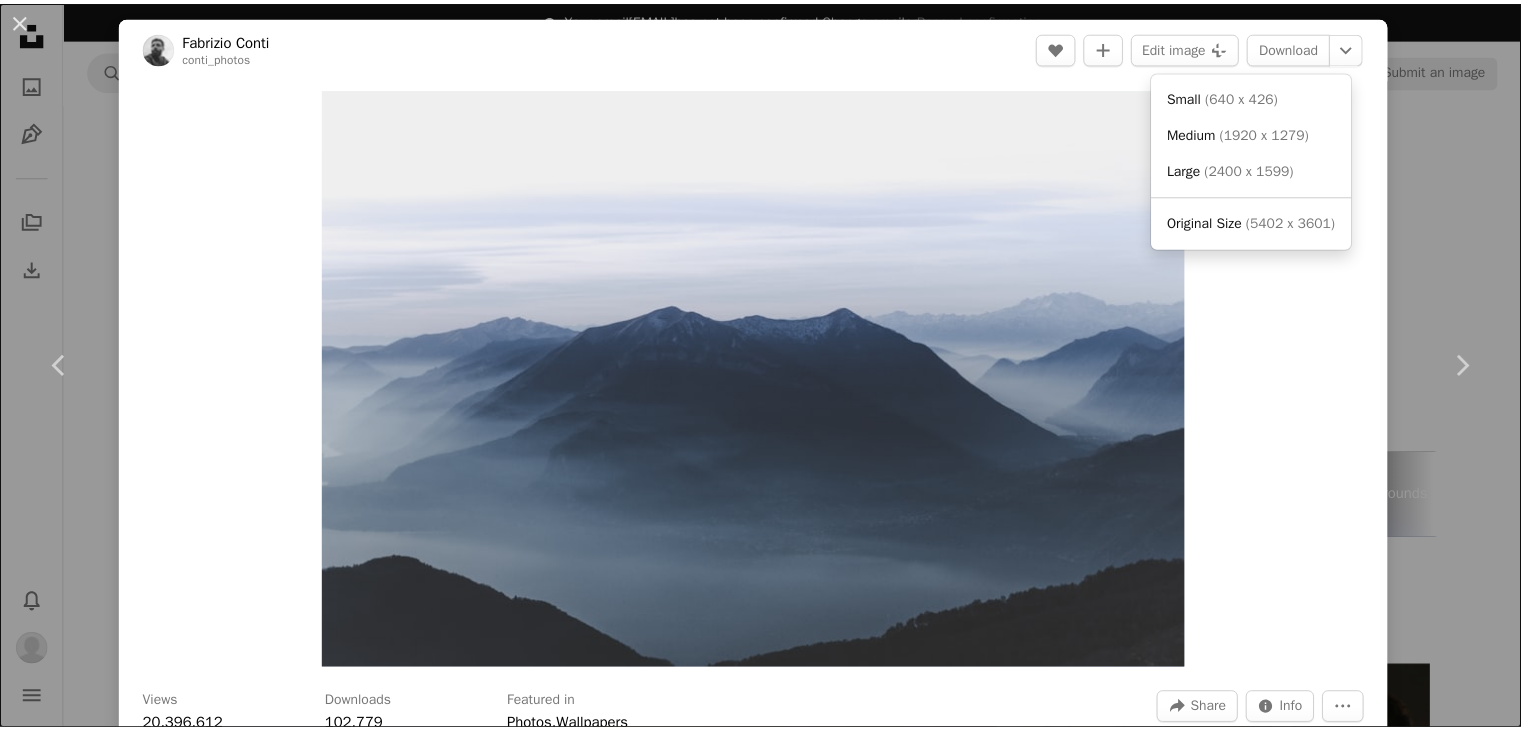 scroll, scrollTop: 3264, scrollLeft: 0, axis: vertical 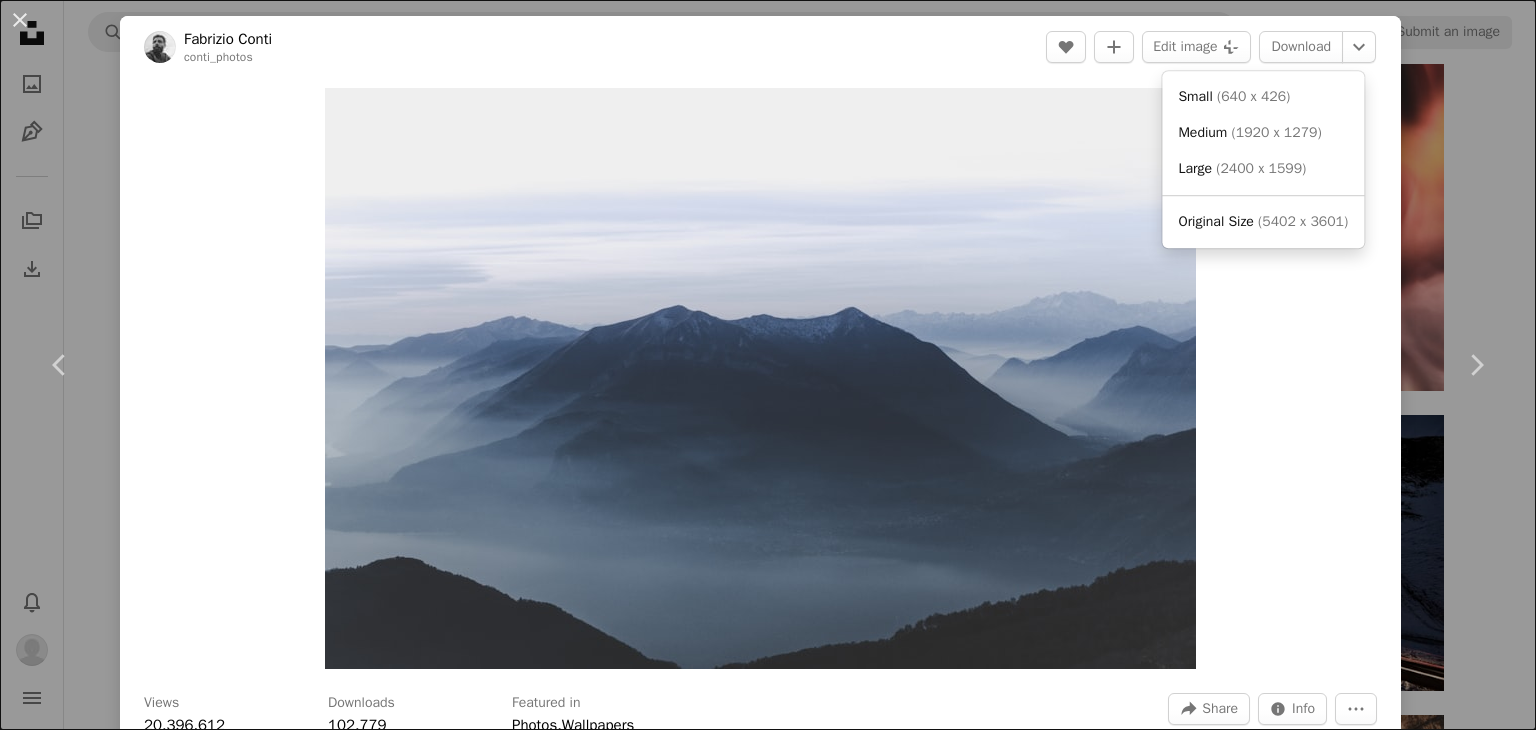 click 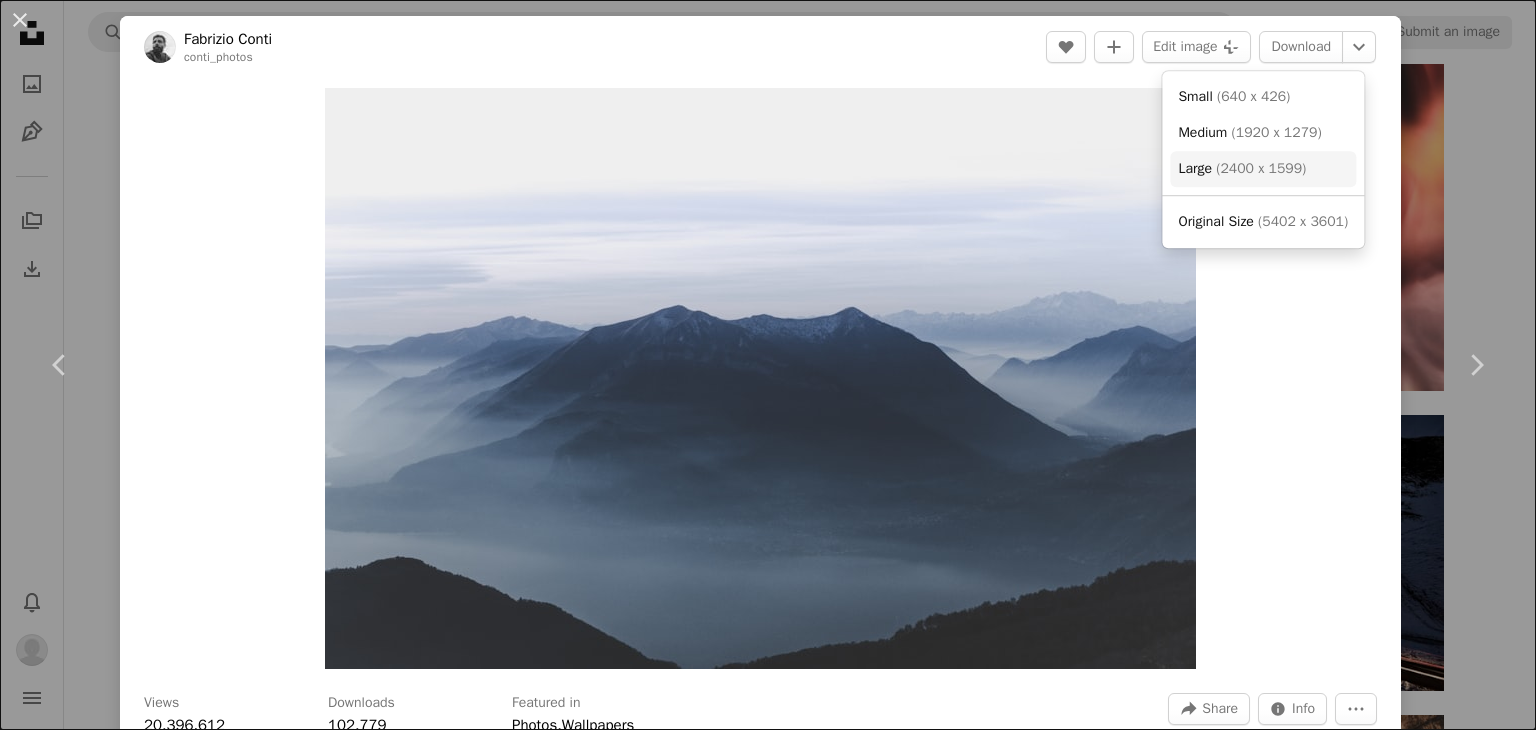 click on "( 2400 x 1599 )" at bounding box center (1261, 168) 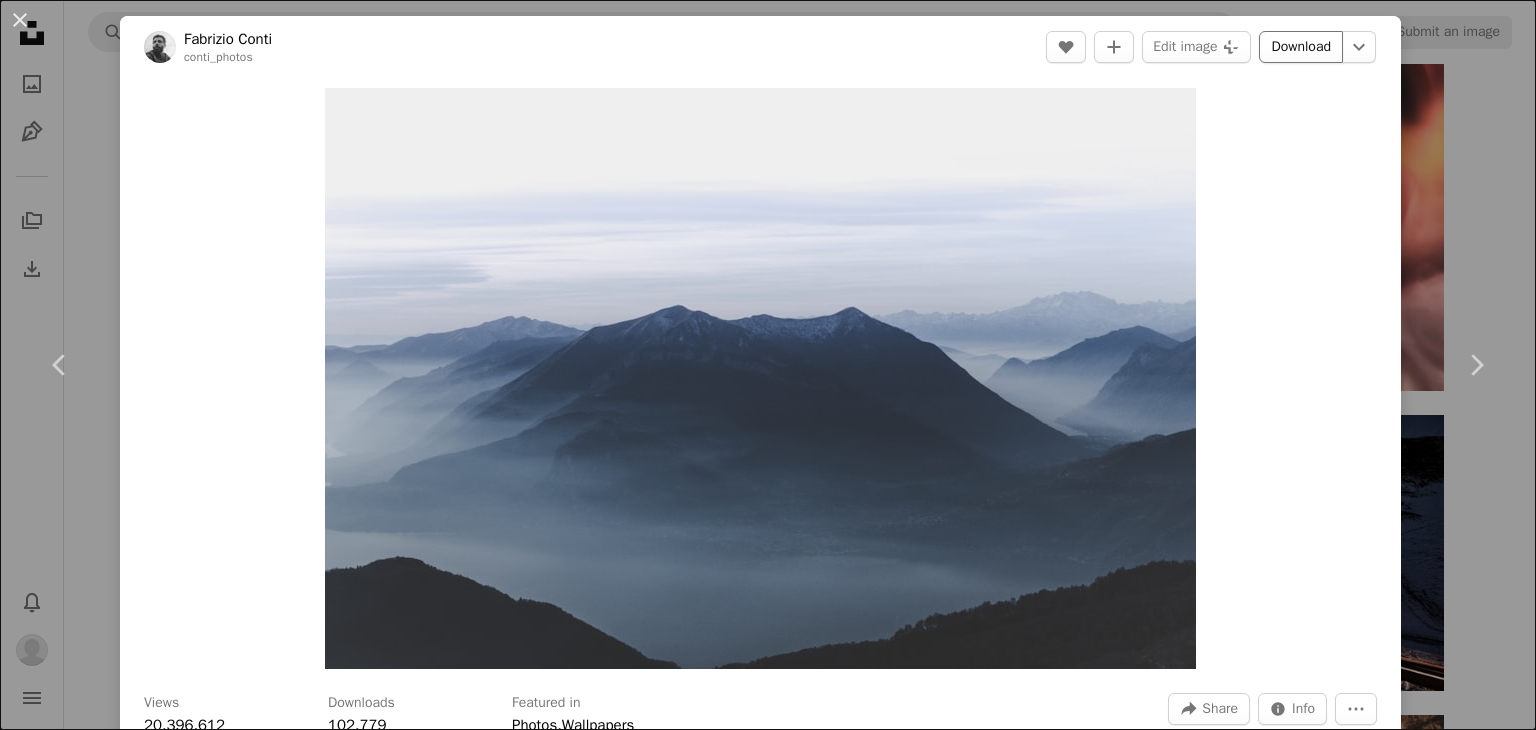 click on "Download" at bounding box center (1301, 47) 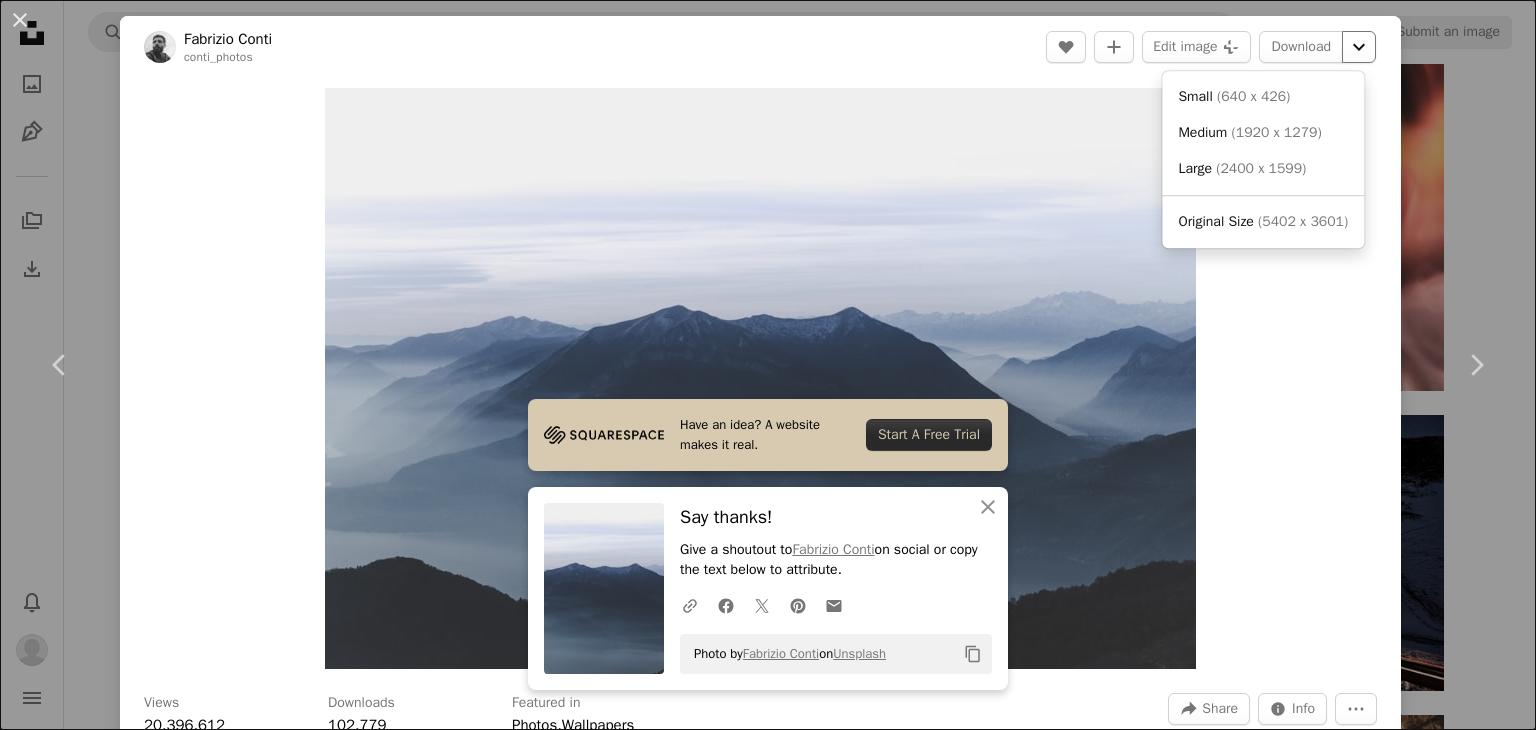 click on "Chevron down" 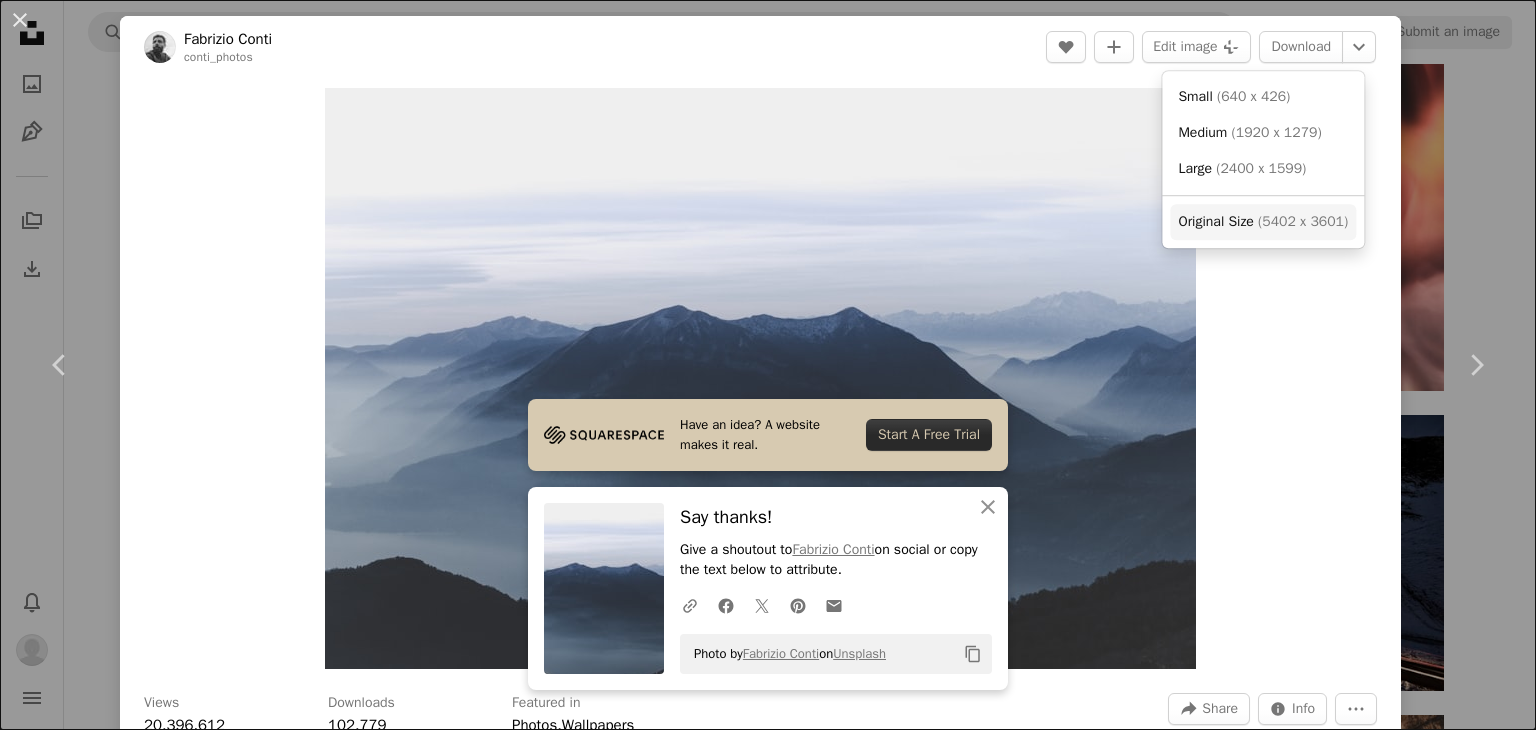 click on "( 5402 x 3601 )" at bounding box center (1303, 221) 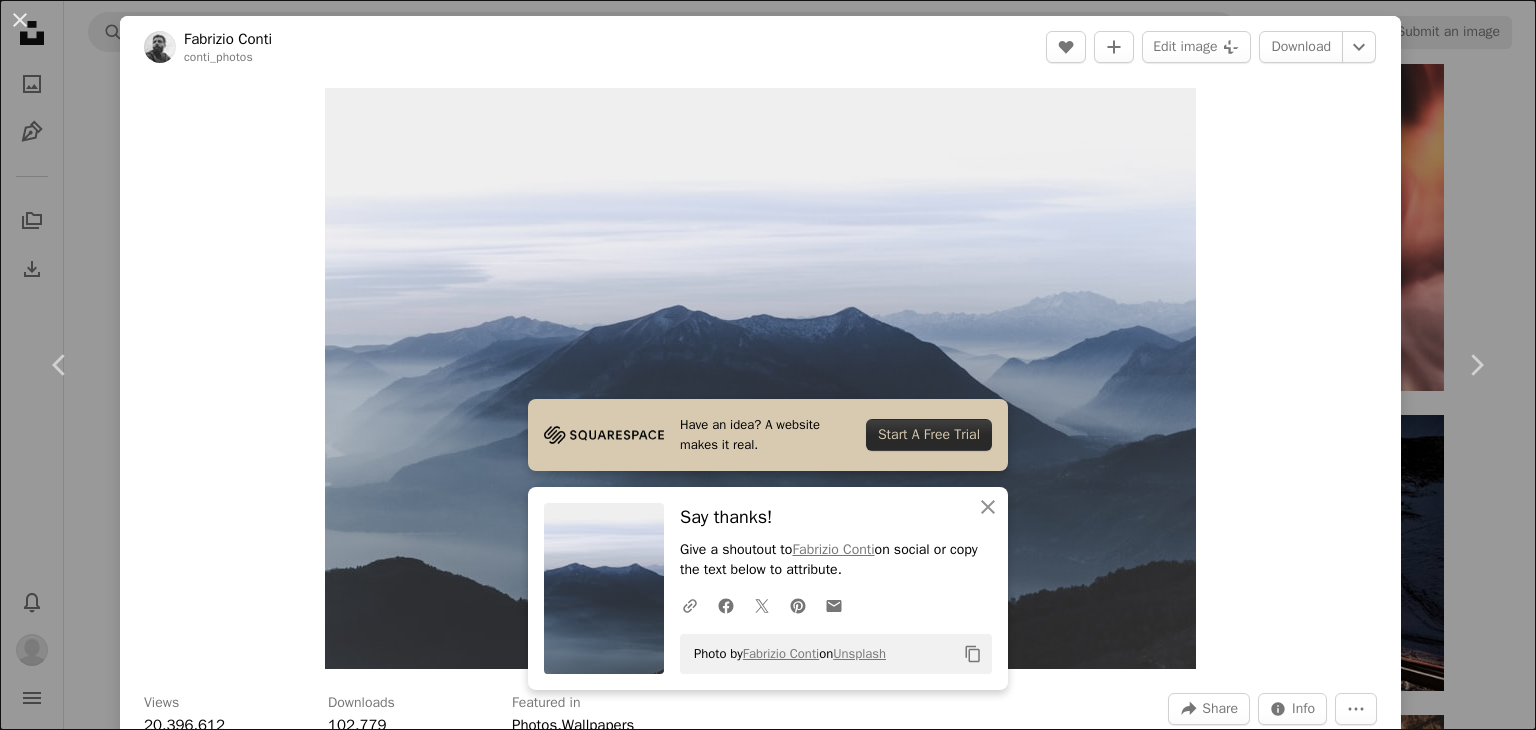 click on "**********" at bounding box center (768, 365) 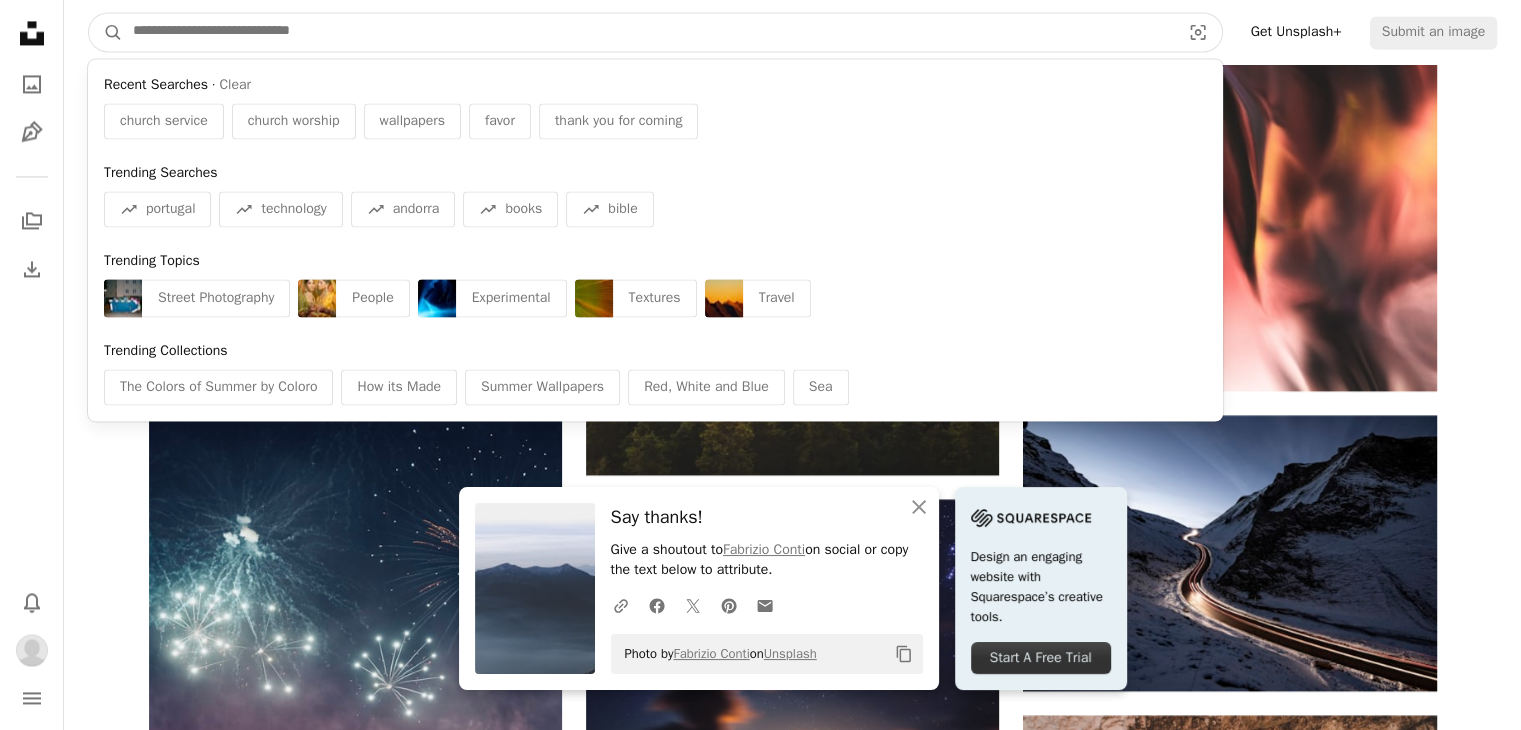 click at bounding box center [648, 32] 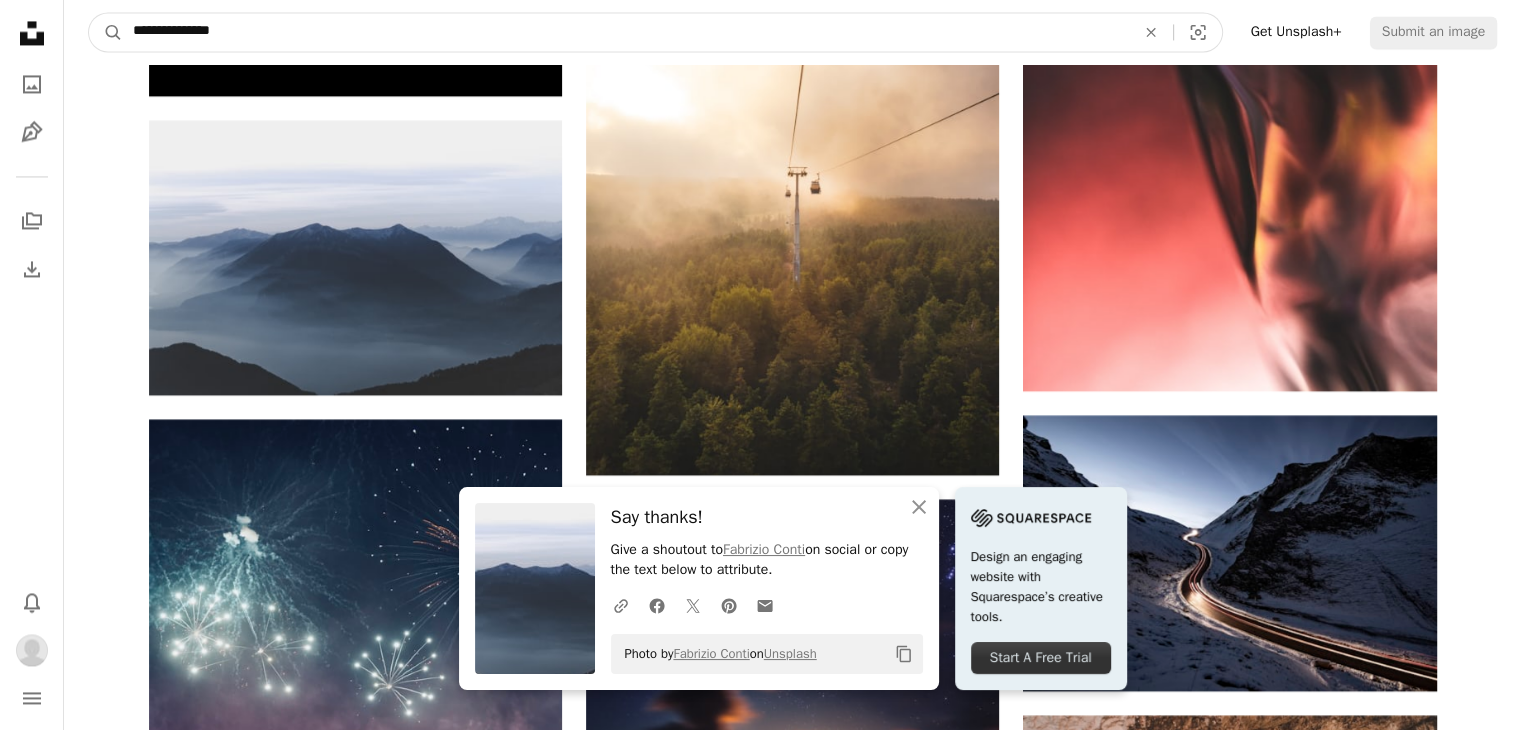 type on "**********" 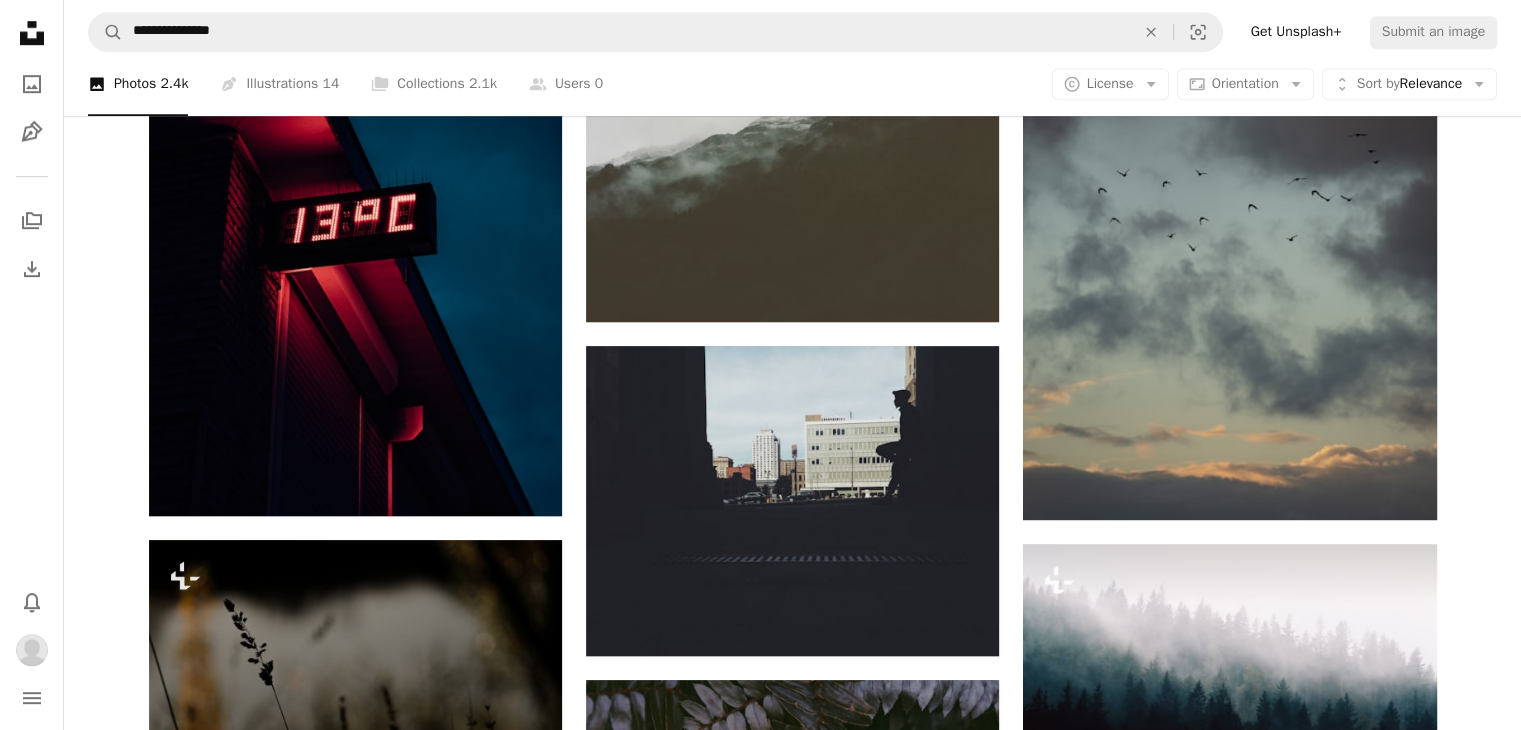 scroll, scrollTop: 1270, scrollLeft: 0, axis: vertical 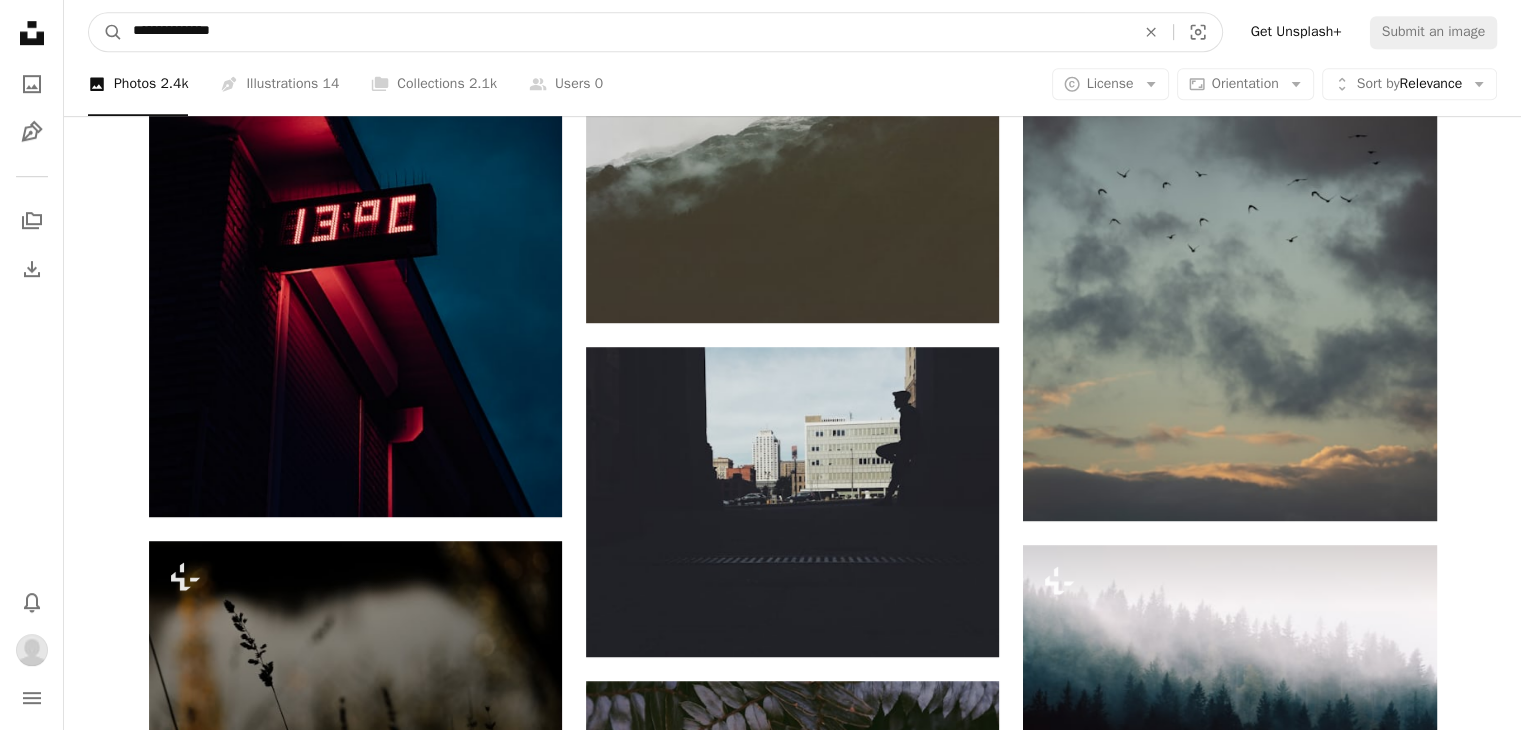 click on "**********" at bounding box center (626, 32) 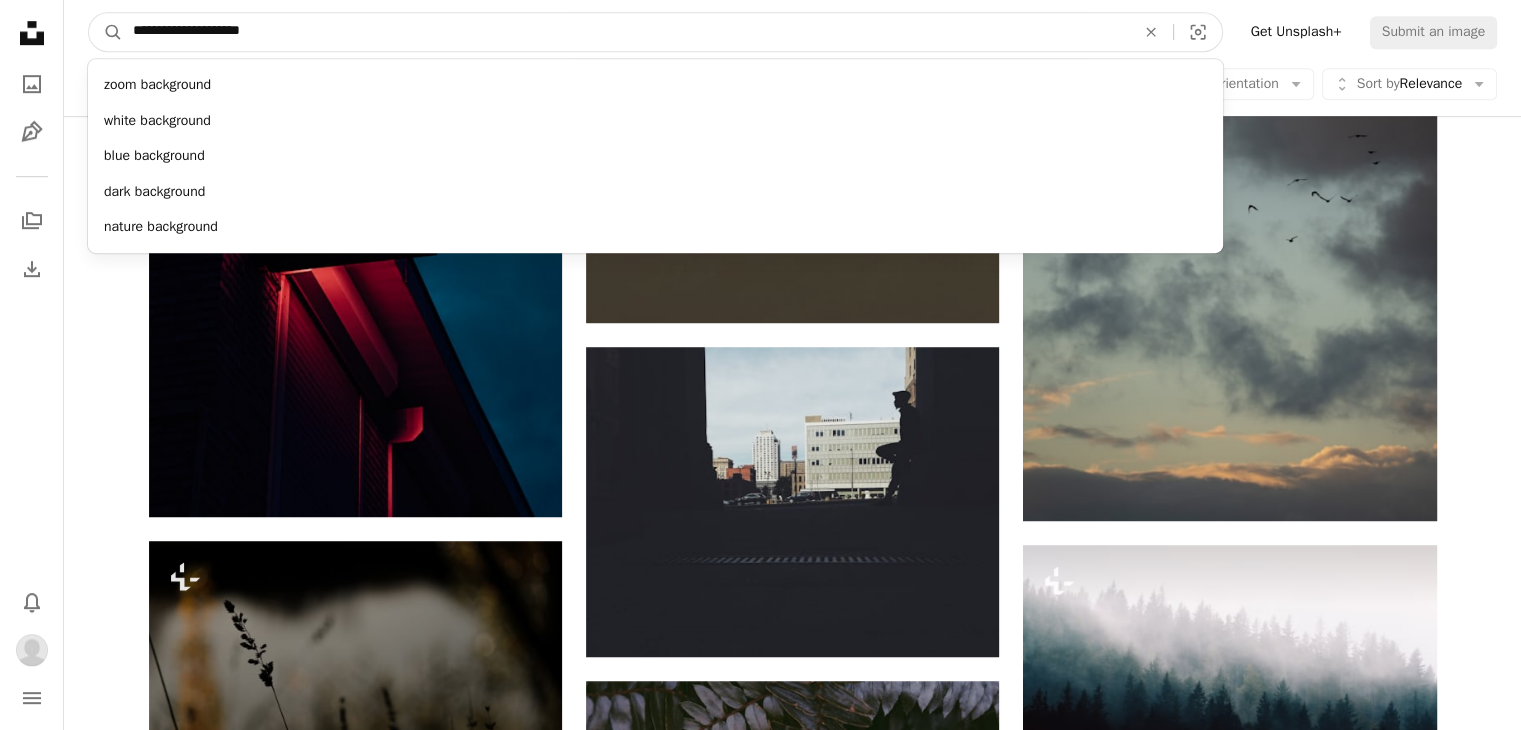 type on "**********" 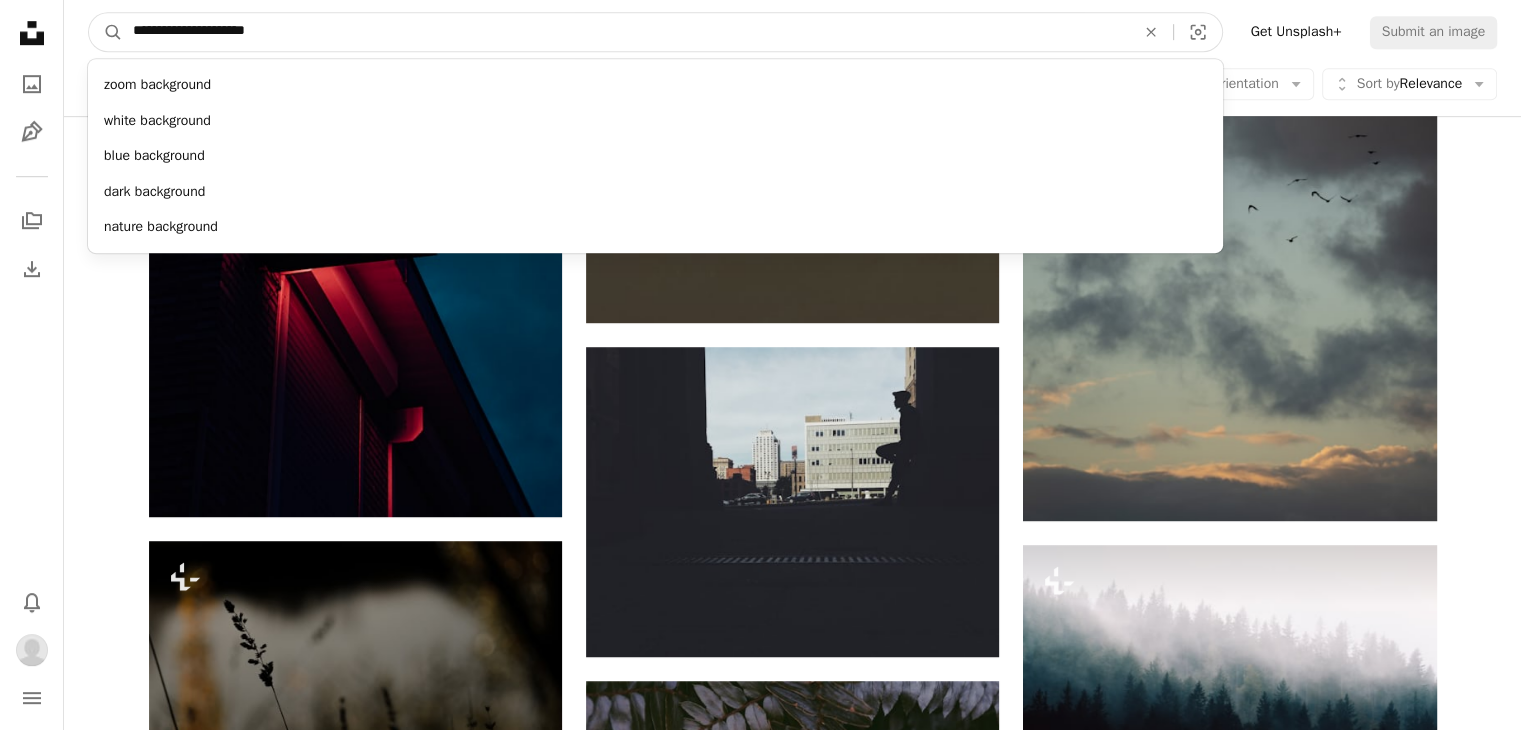 click on "A magnifying glass" at bounding box center (106, 32) 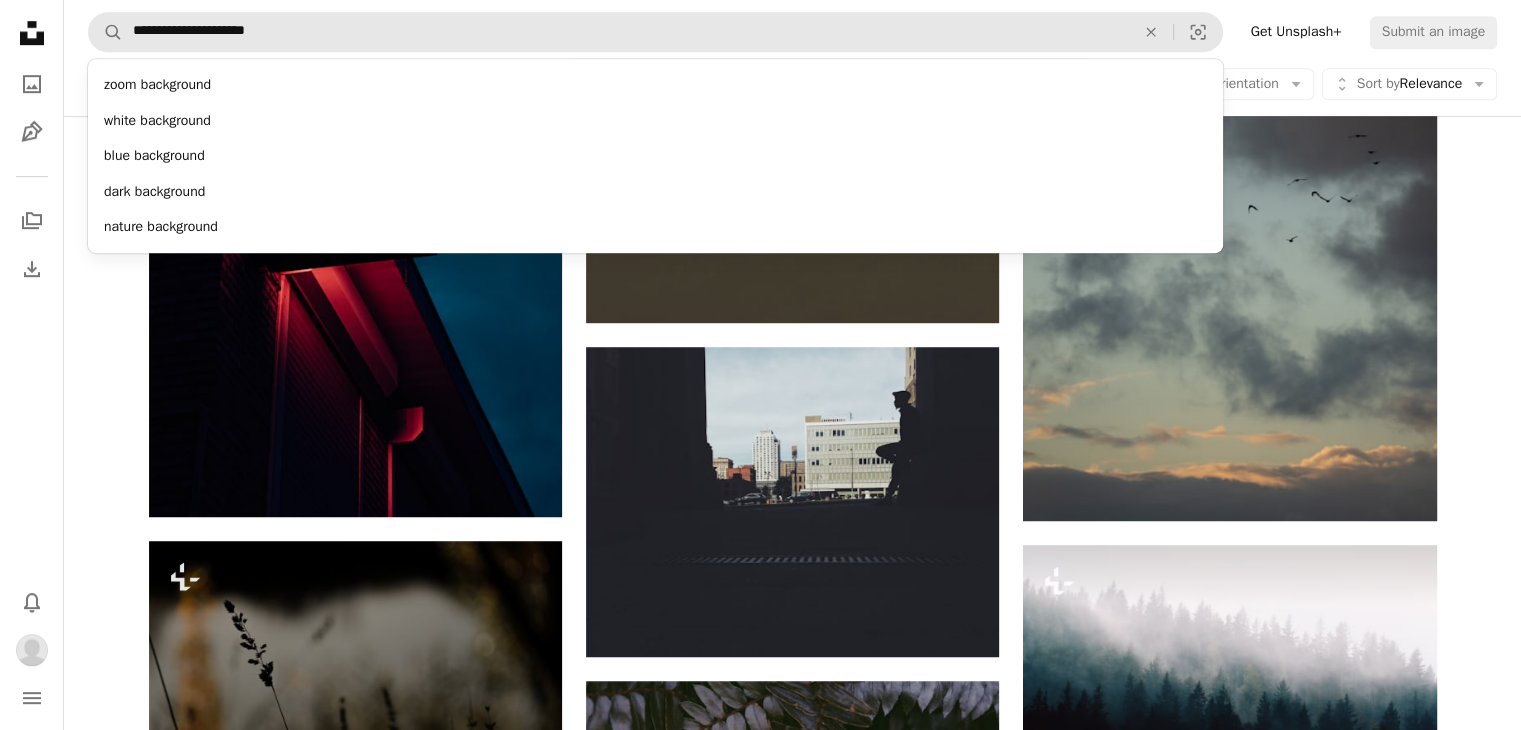 scroll, scrollTop: 0, scrollLeft: 0, axis: both 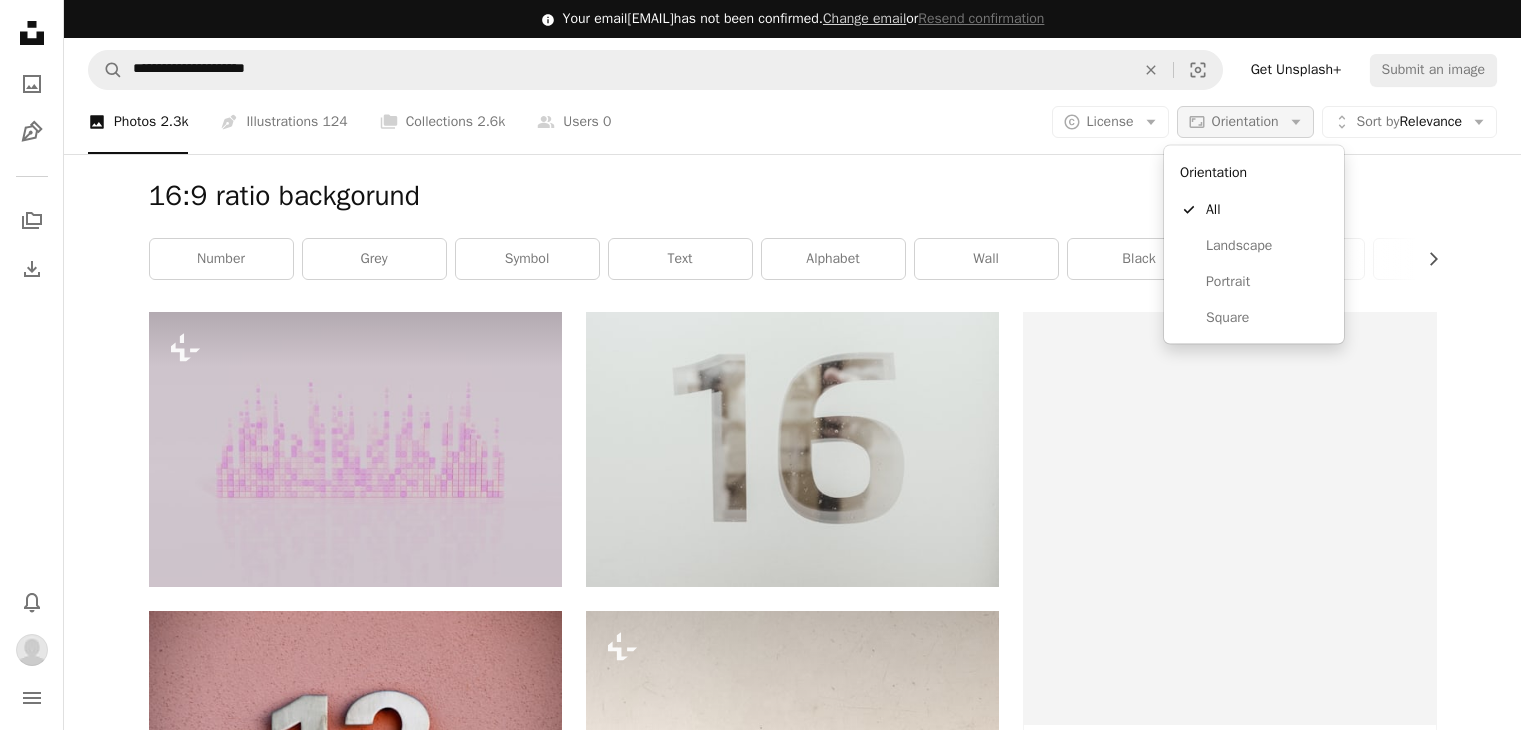 click on "Arrow down" 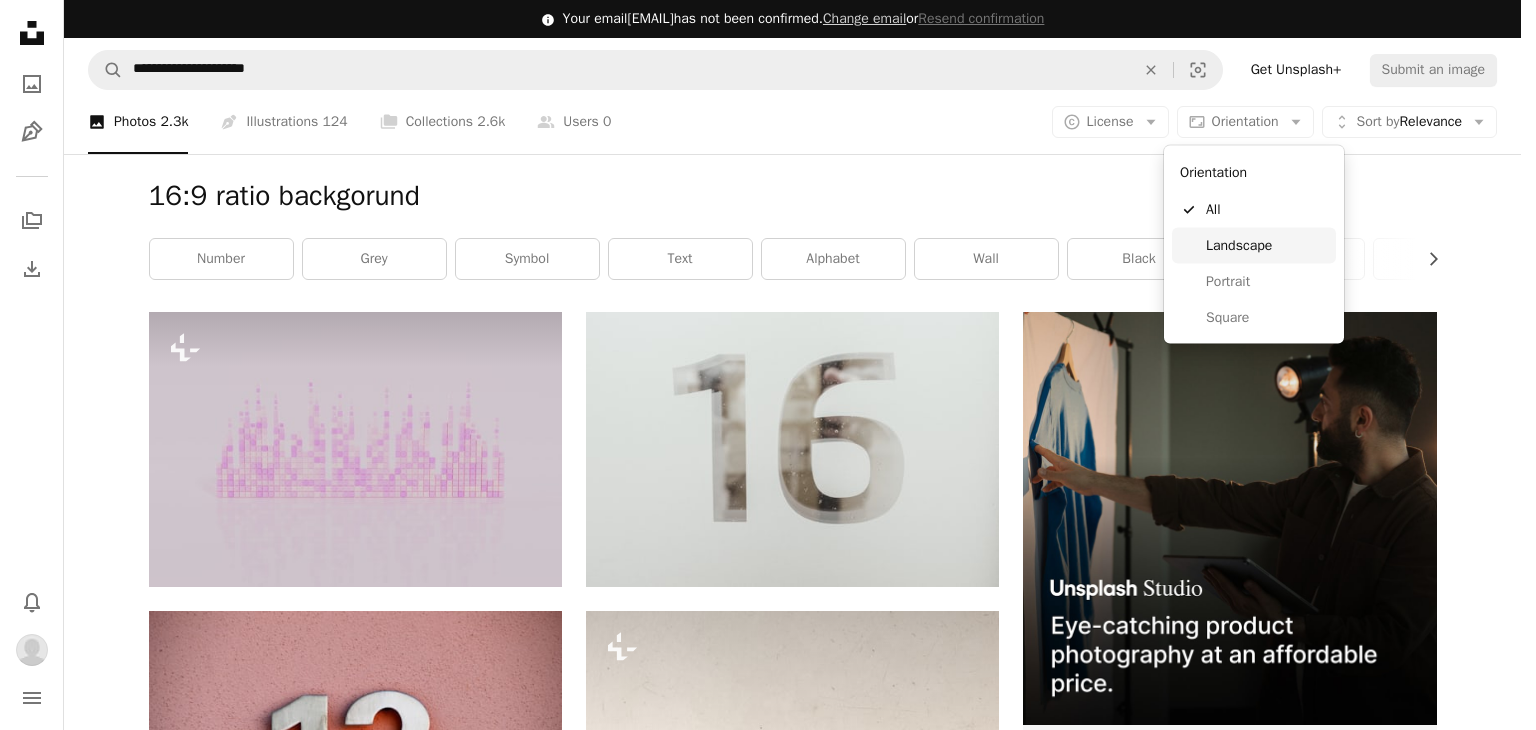 click on "Landscape" at bounding box center (1267, 246) 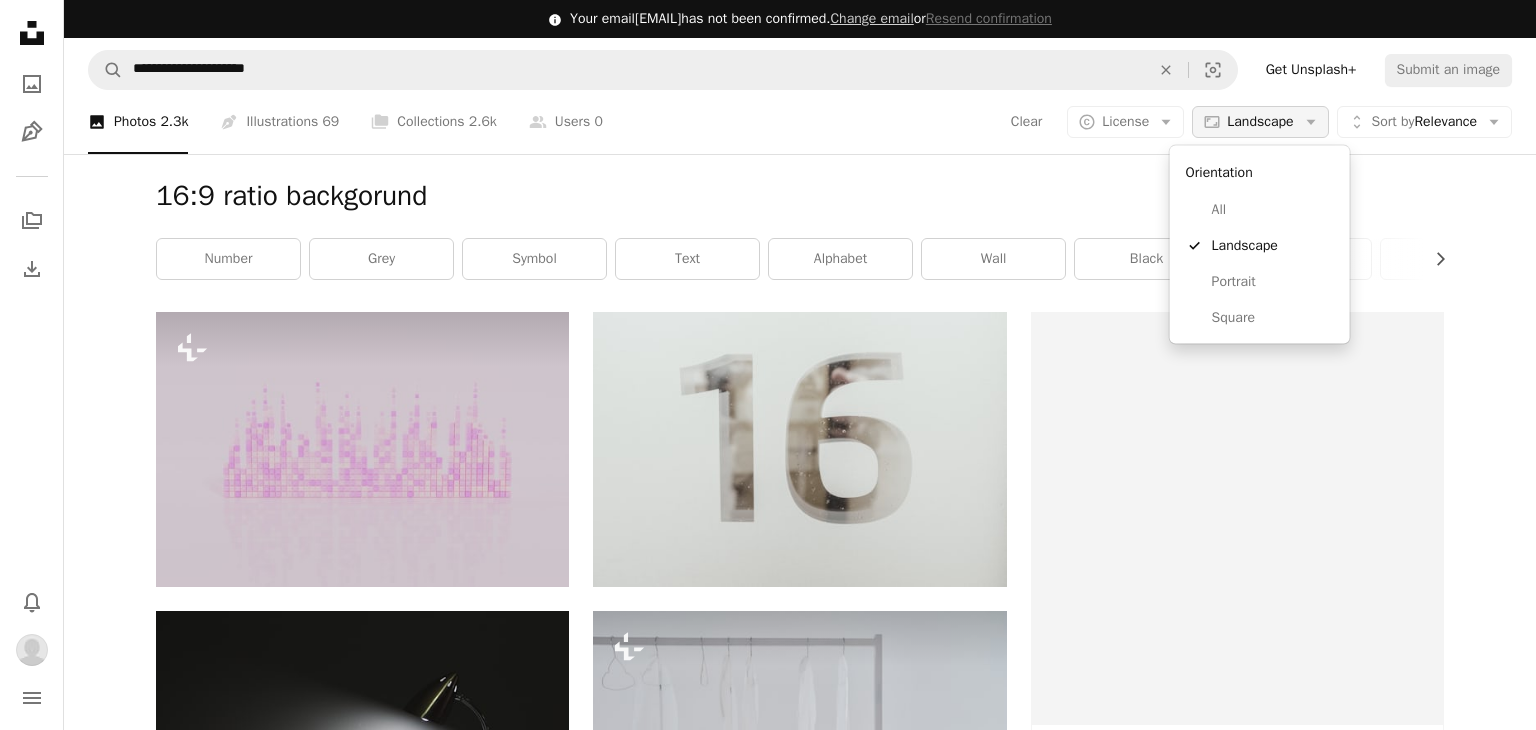 click on "Aspect ratio Landscape Arrow down" at bounding box center [1260, 122] 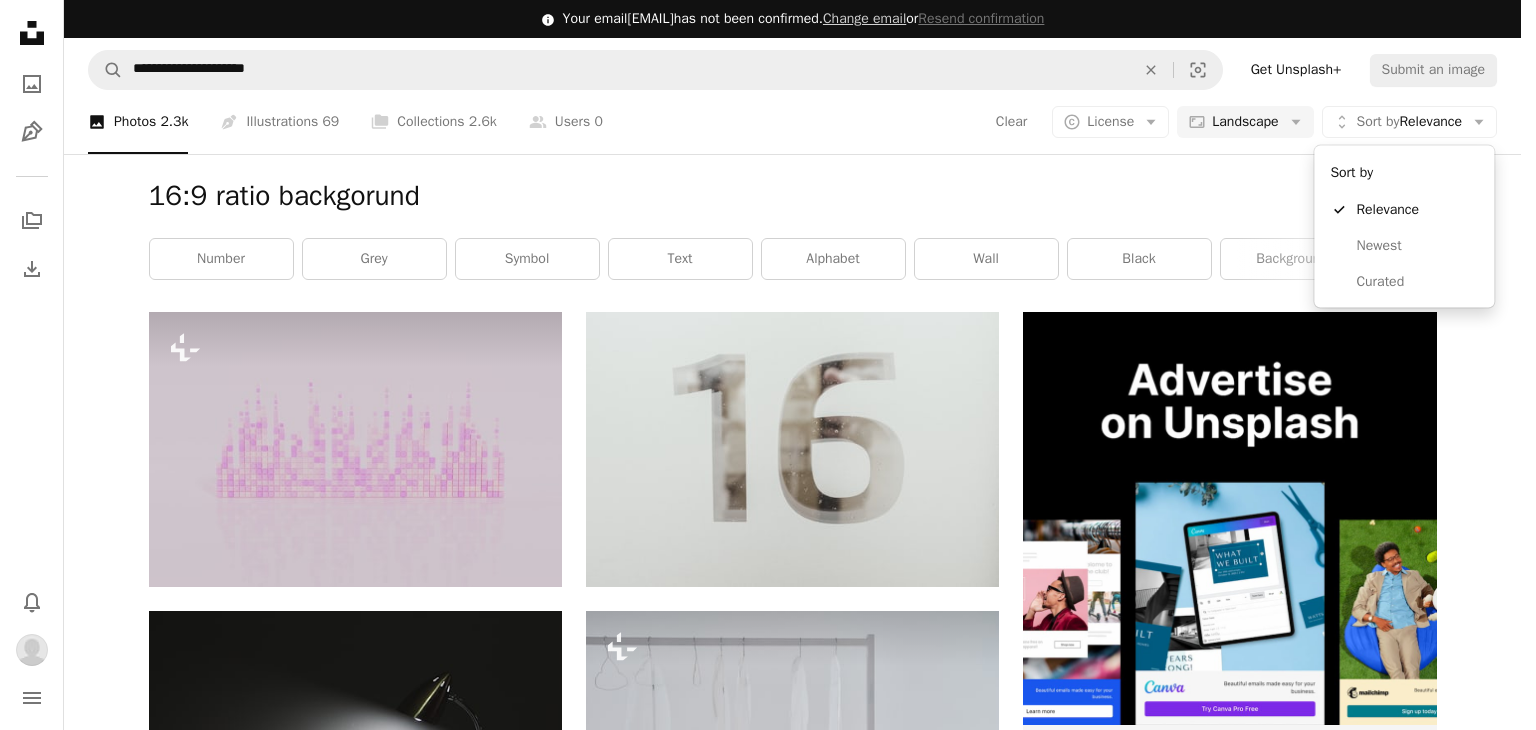 click on "Sort by  Relevance" at bounding box center [1409, 122] 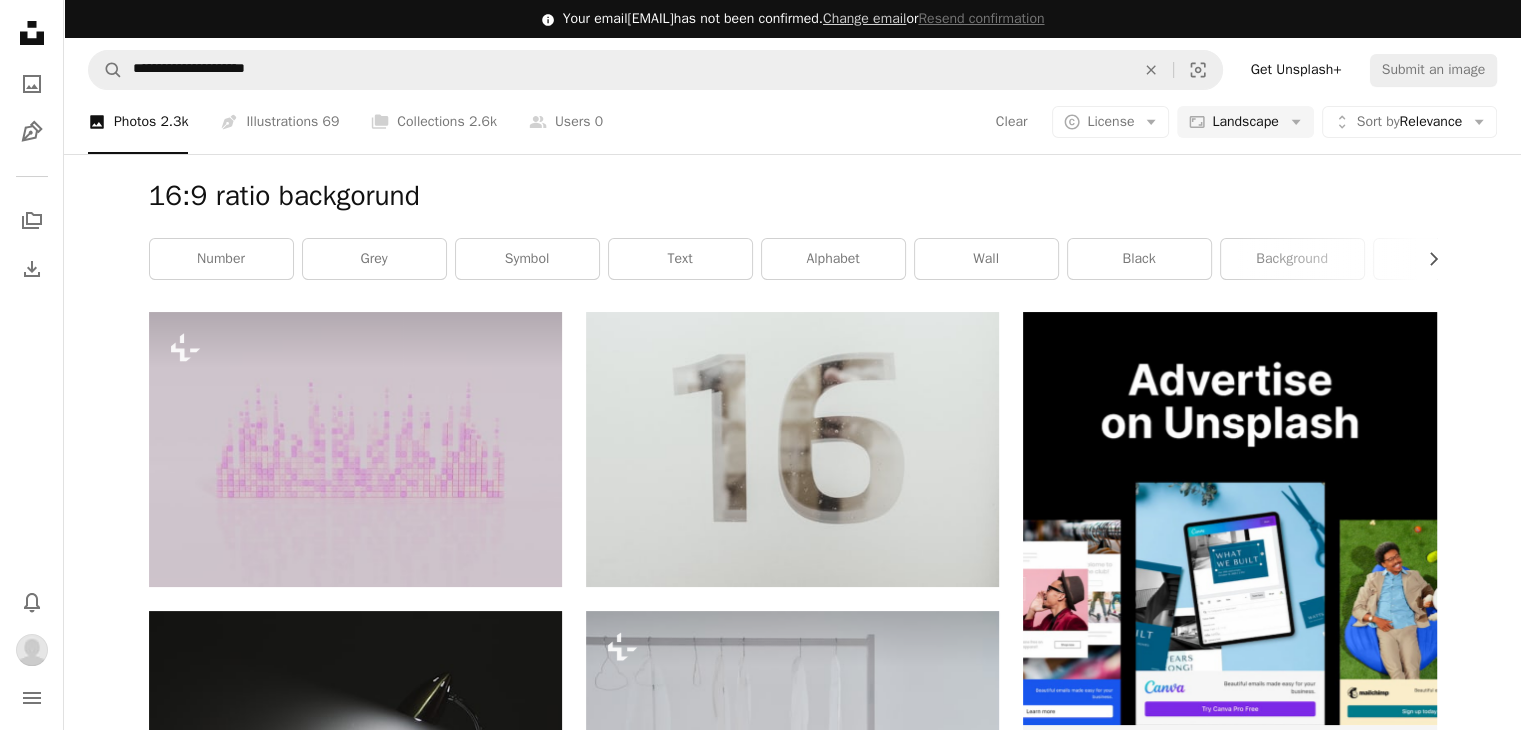 click on "Sort by  Relevance" at bounding box center (1409, 122) 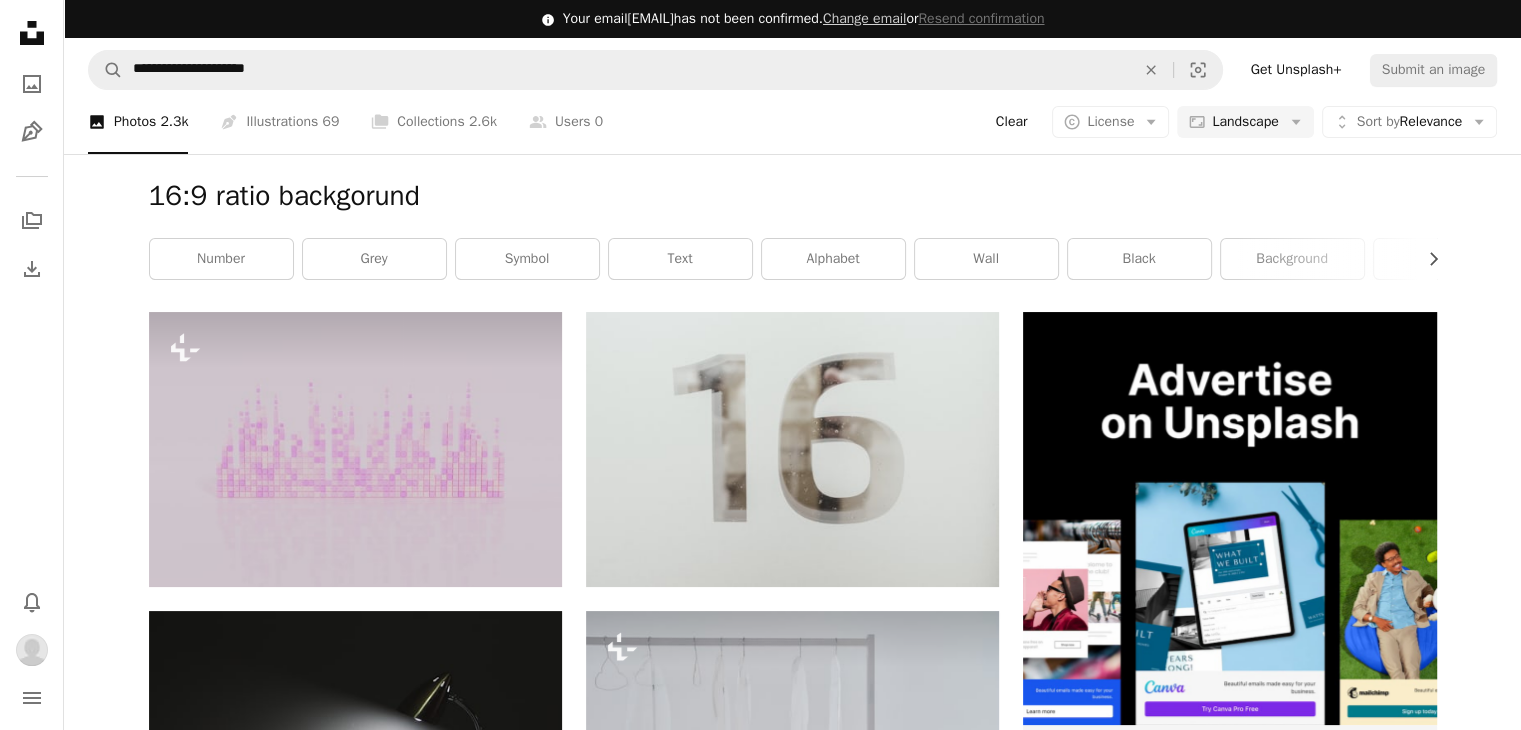 click on "Clear" at bounding box center (1012, 122) 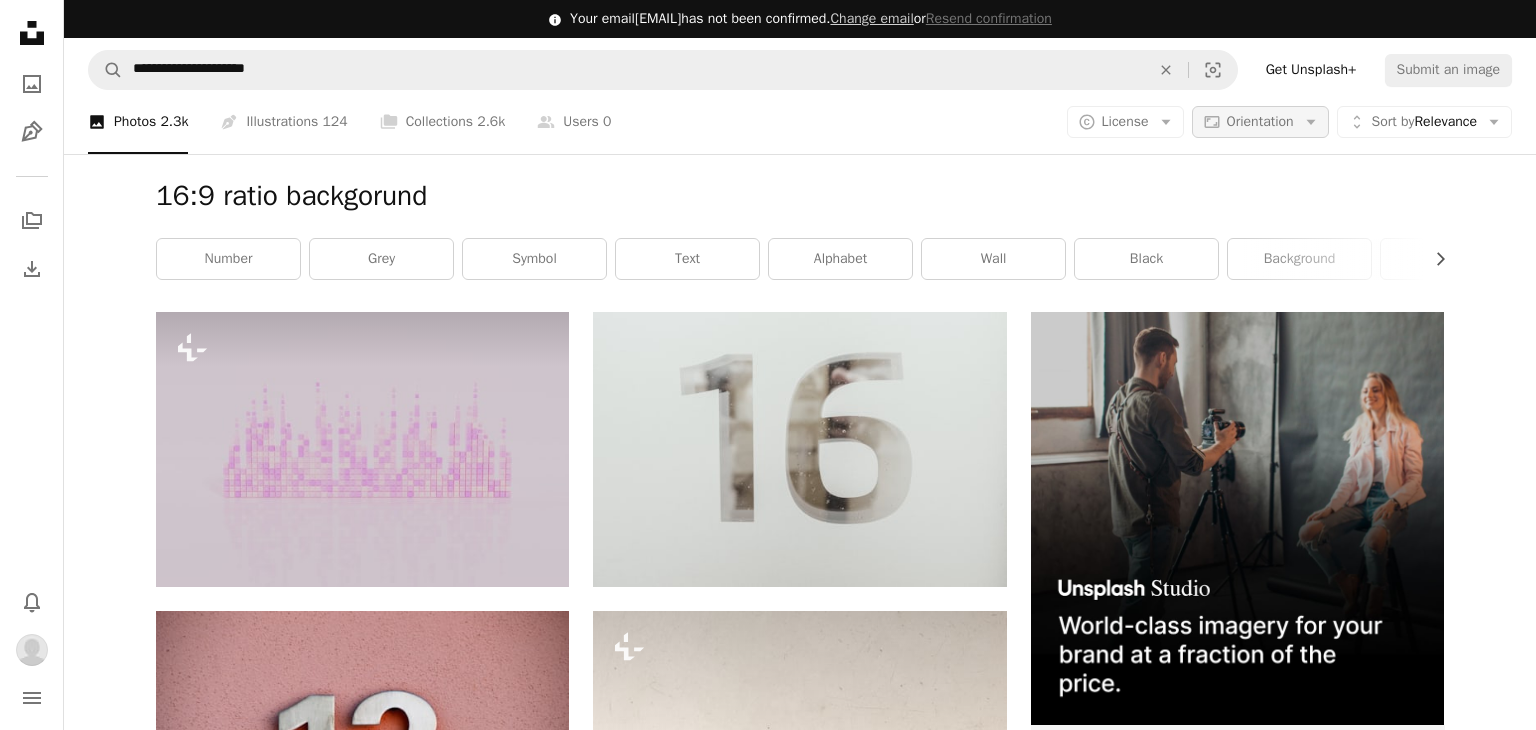 click on "Aspect ratio Orientation Arrow down" at bounding box center [1260, 122] 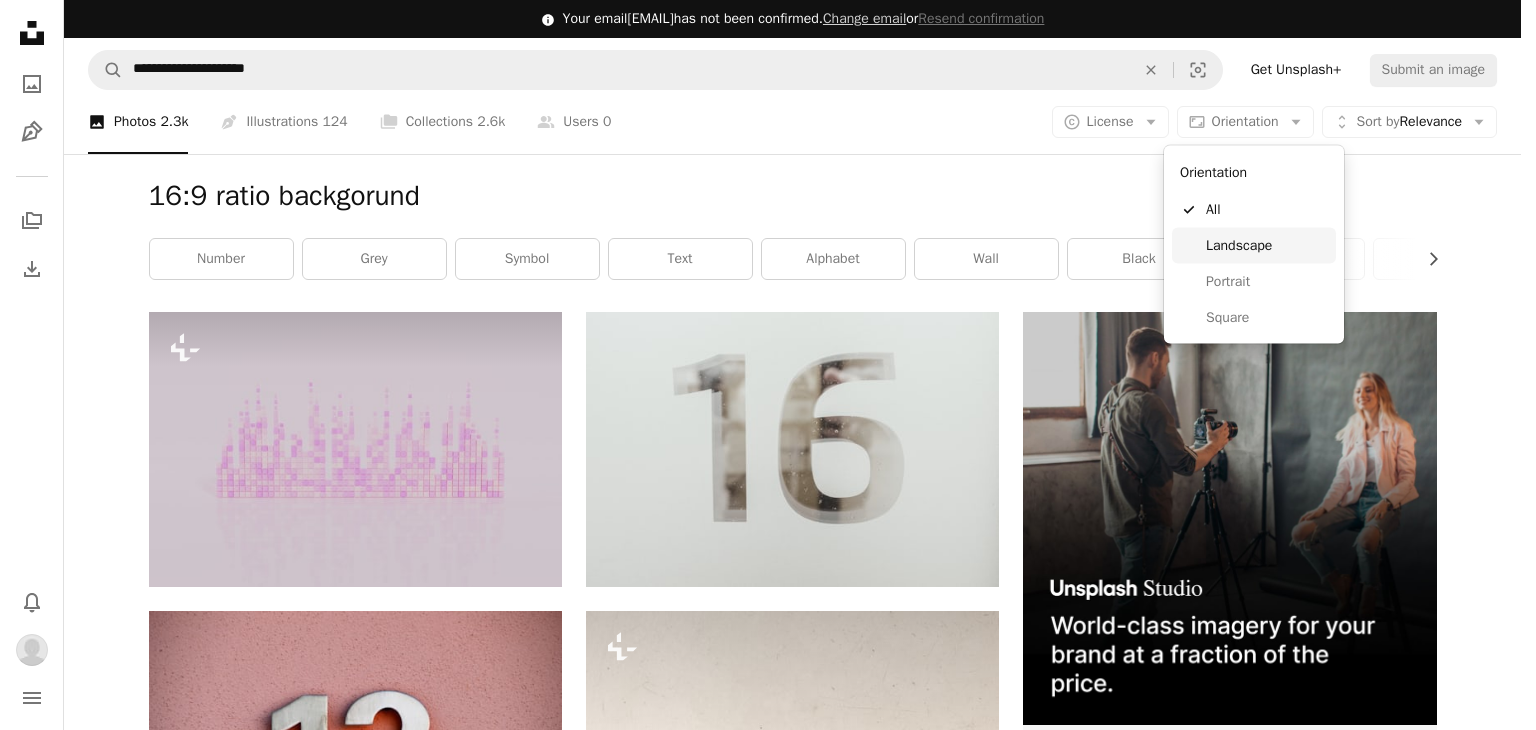 click on "Landscape" at bounding box center (1267, 246) 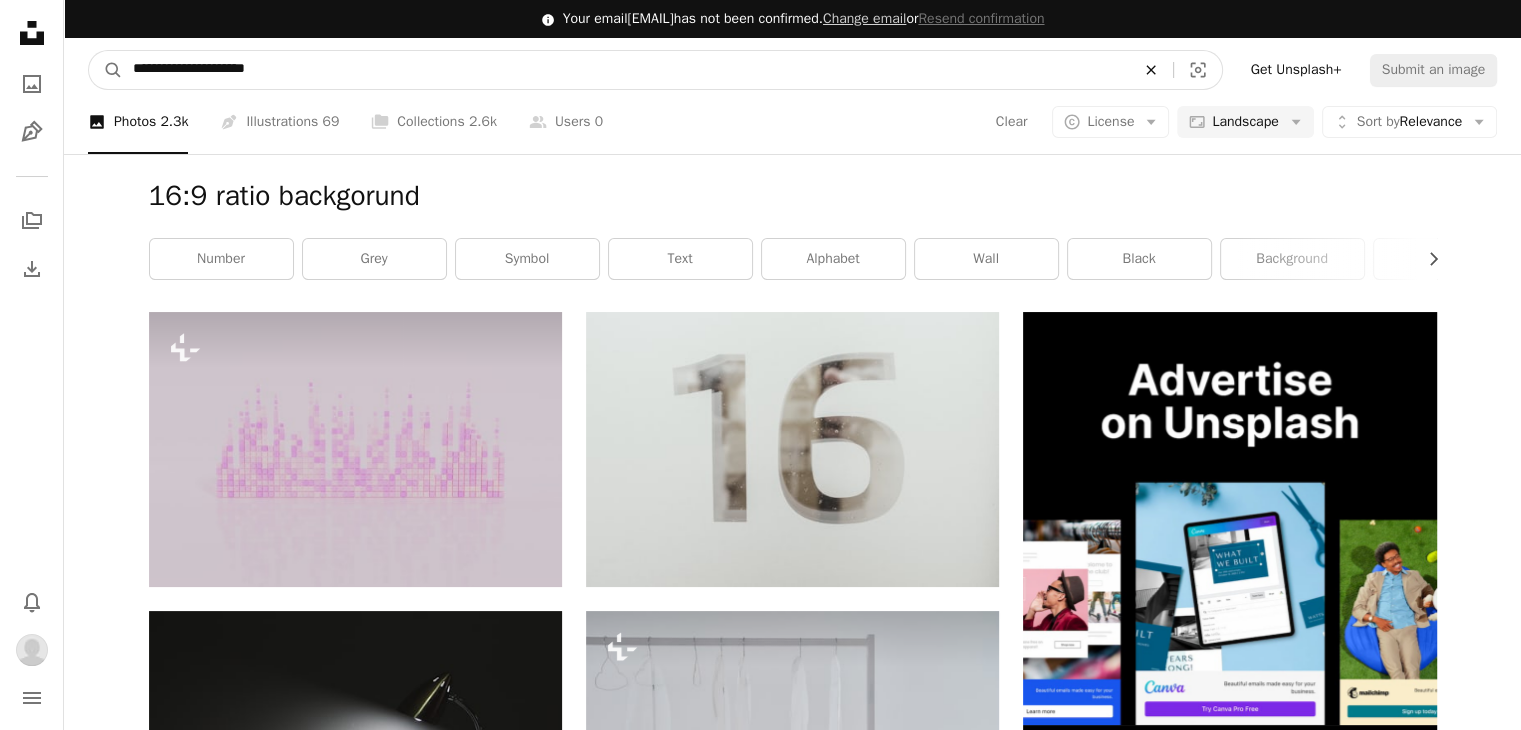 click on "An X shape" 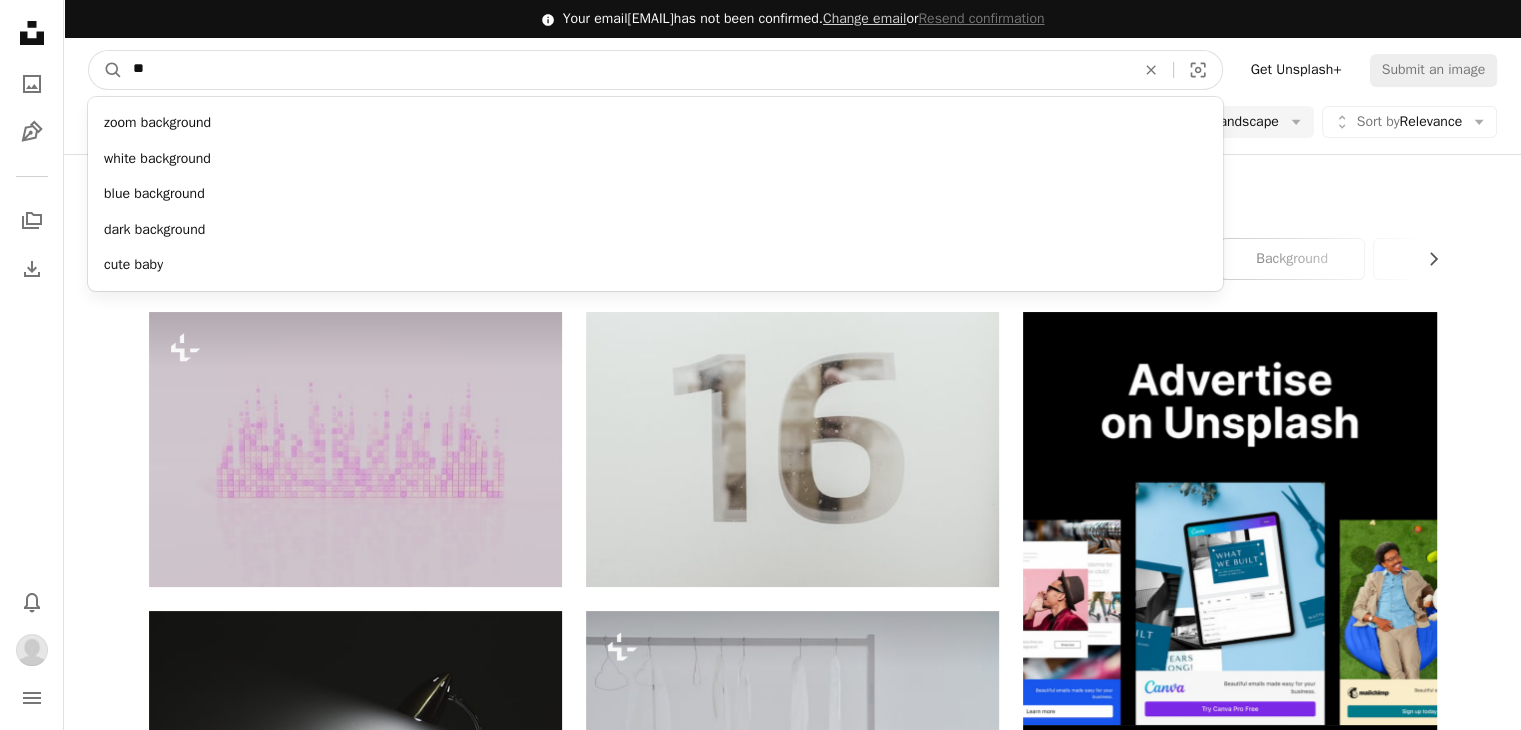 type on "*" 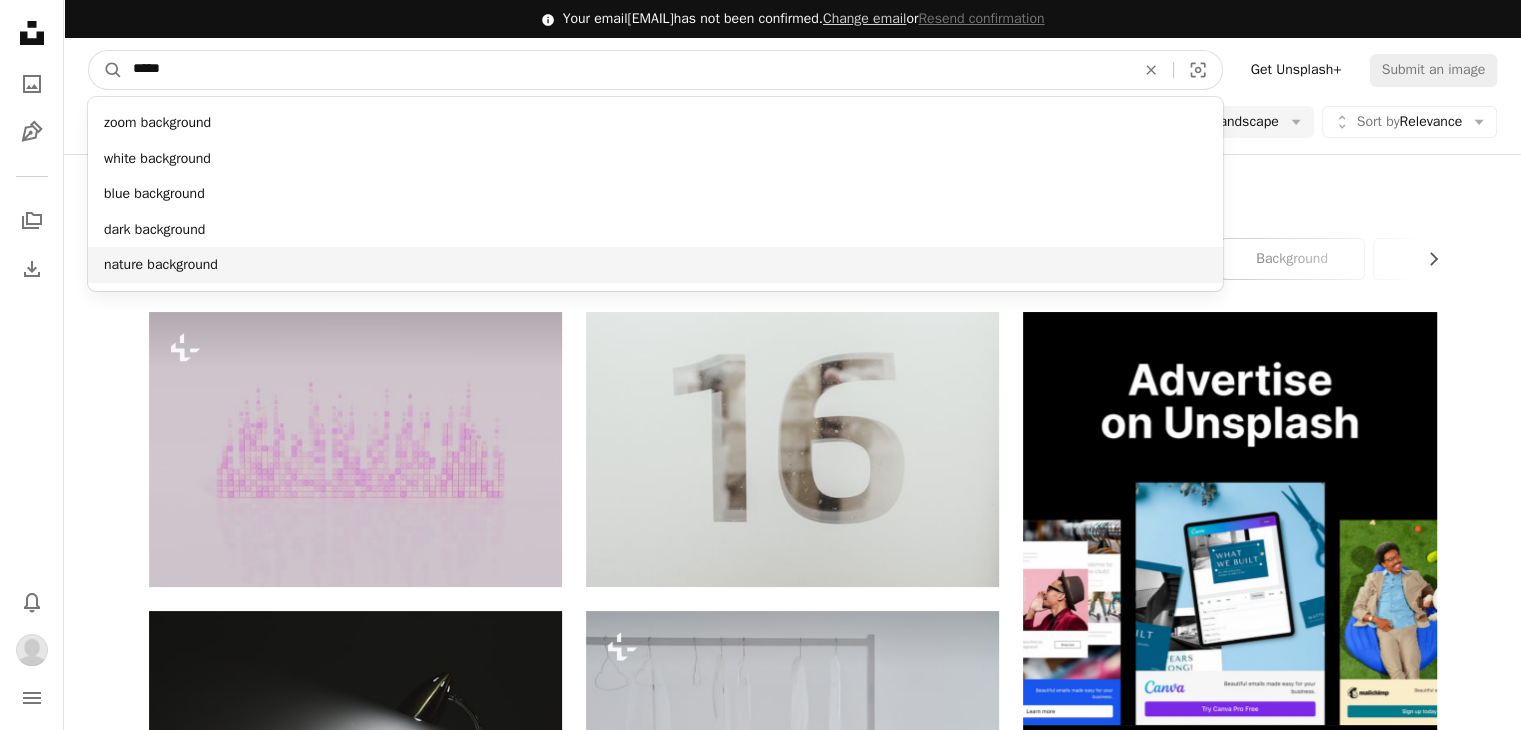 type on "*****" 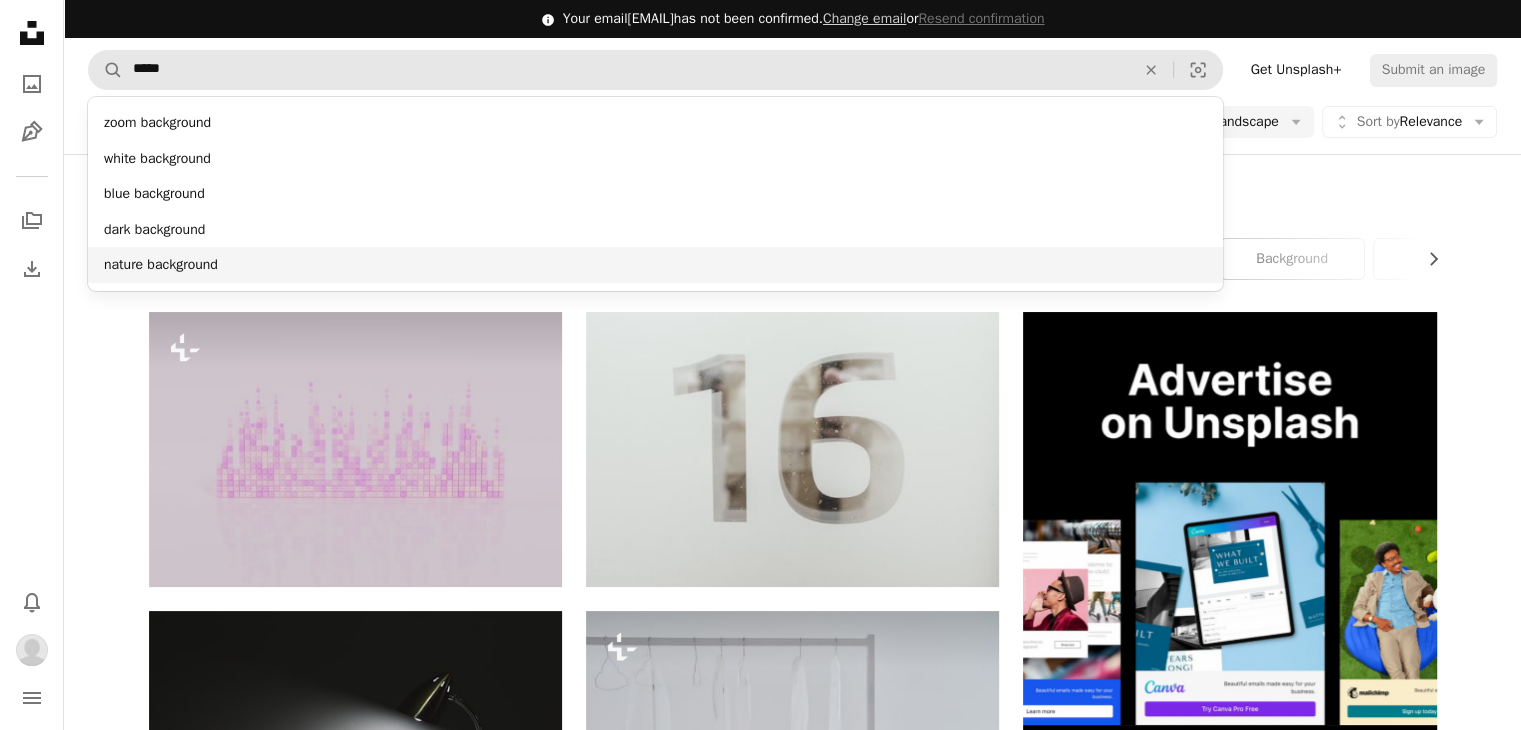 click on "nature background" at bounding box center (655, 265) 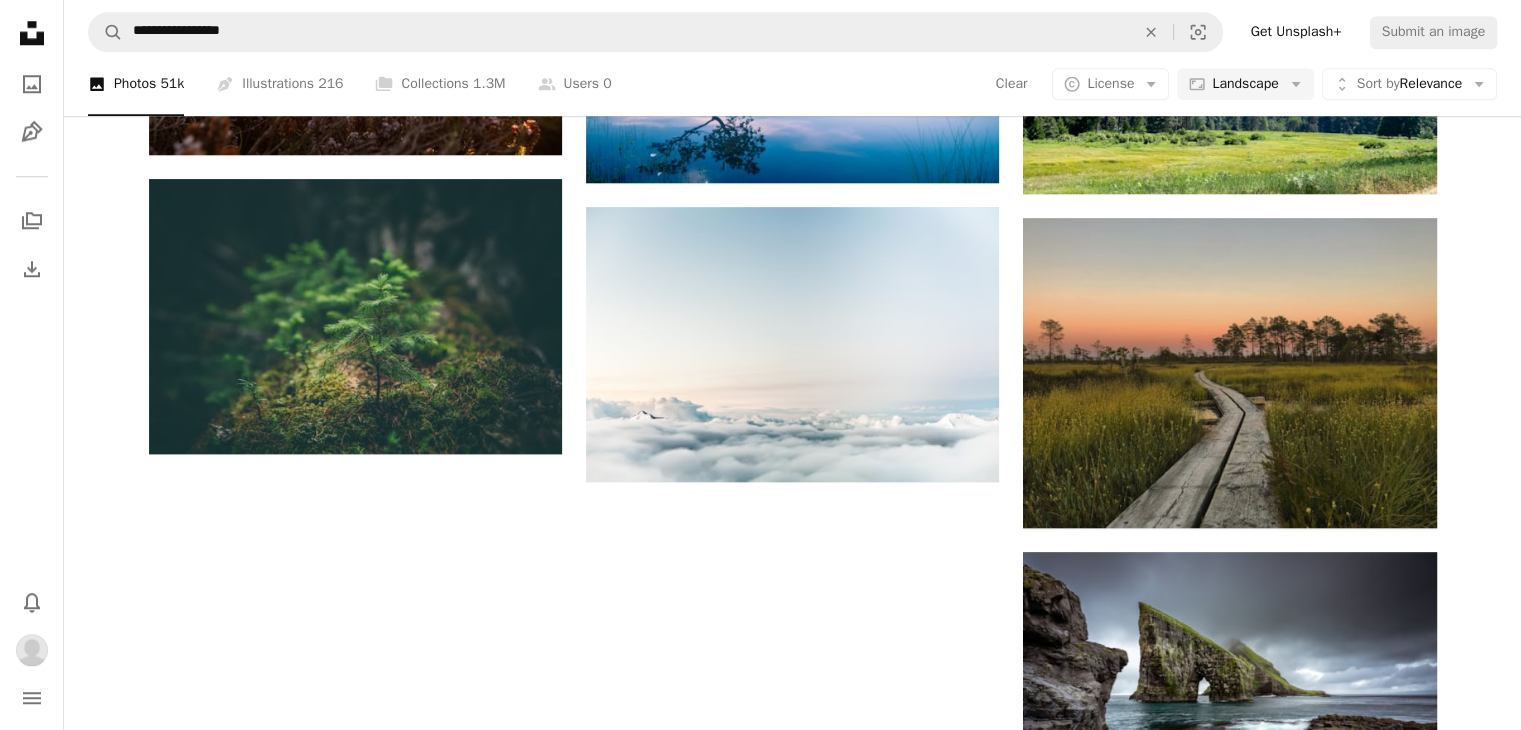 scroll, scrollTop: 1908, scrollLeft: 0, axis: vertical 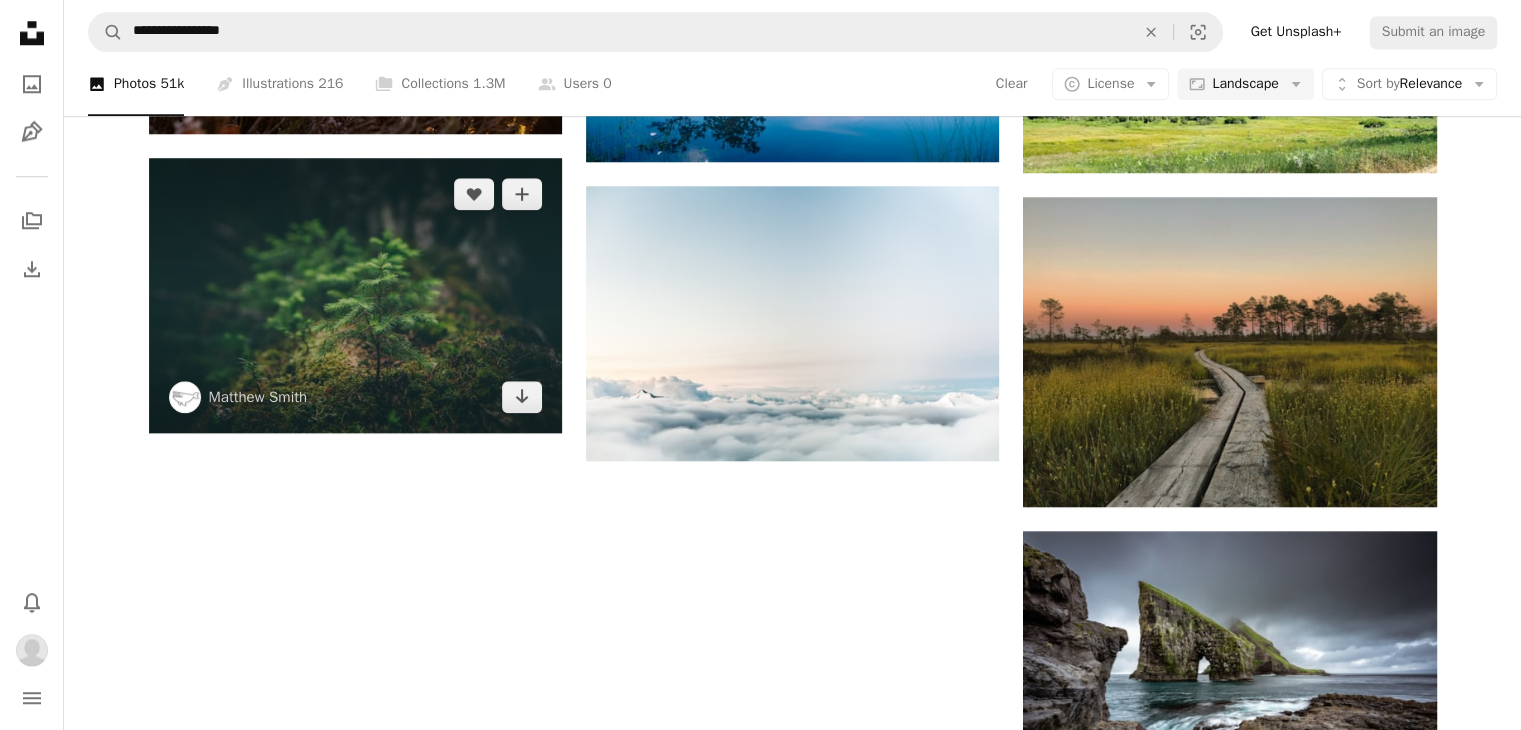 click at bounding box center [355, 295] 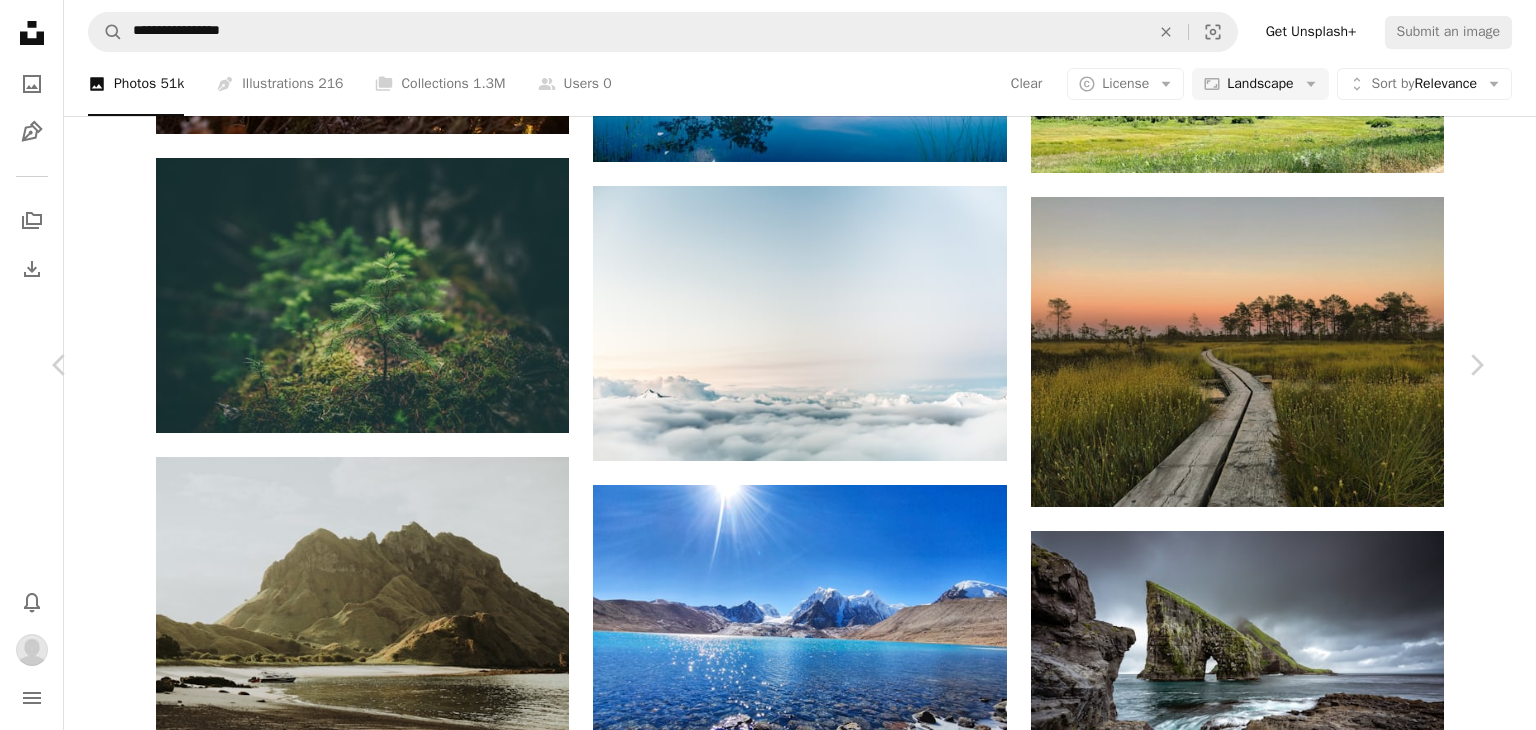 click on "Chevron down" 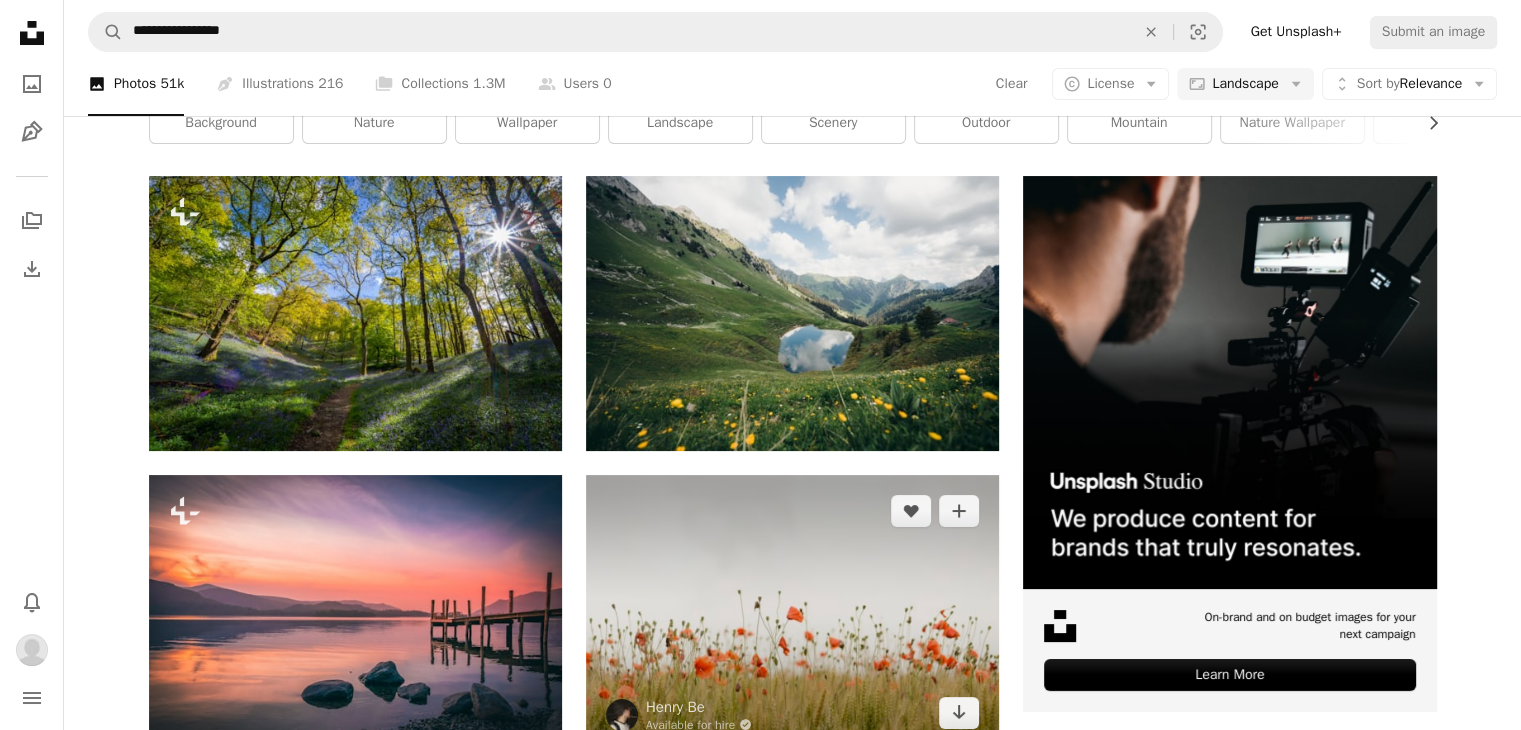 scroll, scrollTop: 0, scrollLeft: 0, axis: both 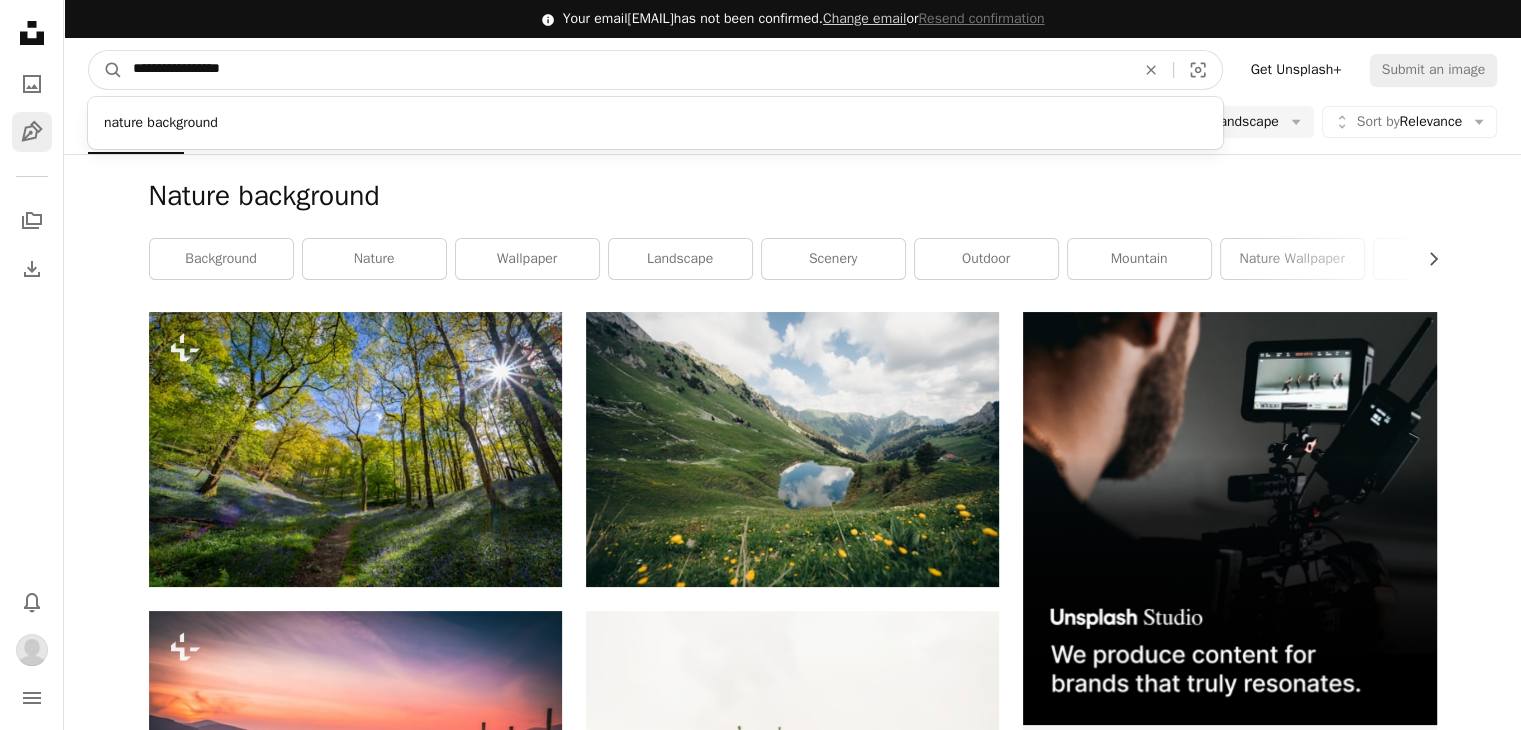 drag, startPoint x: 322, startPoint y: 82, endPoint x: 42, endPoint y: 126, distance: 283.43607 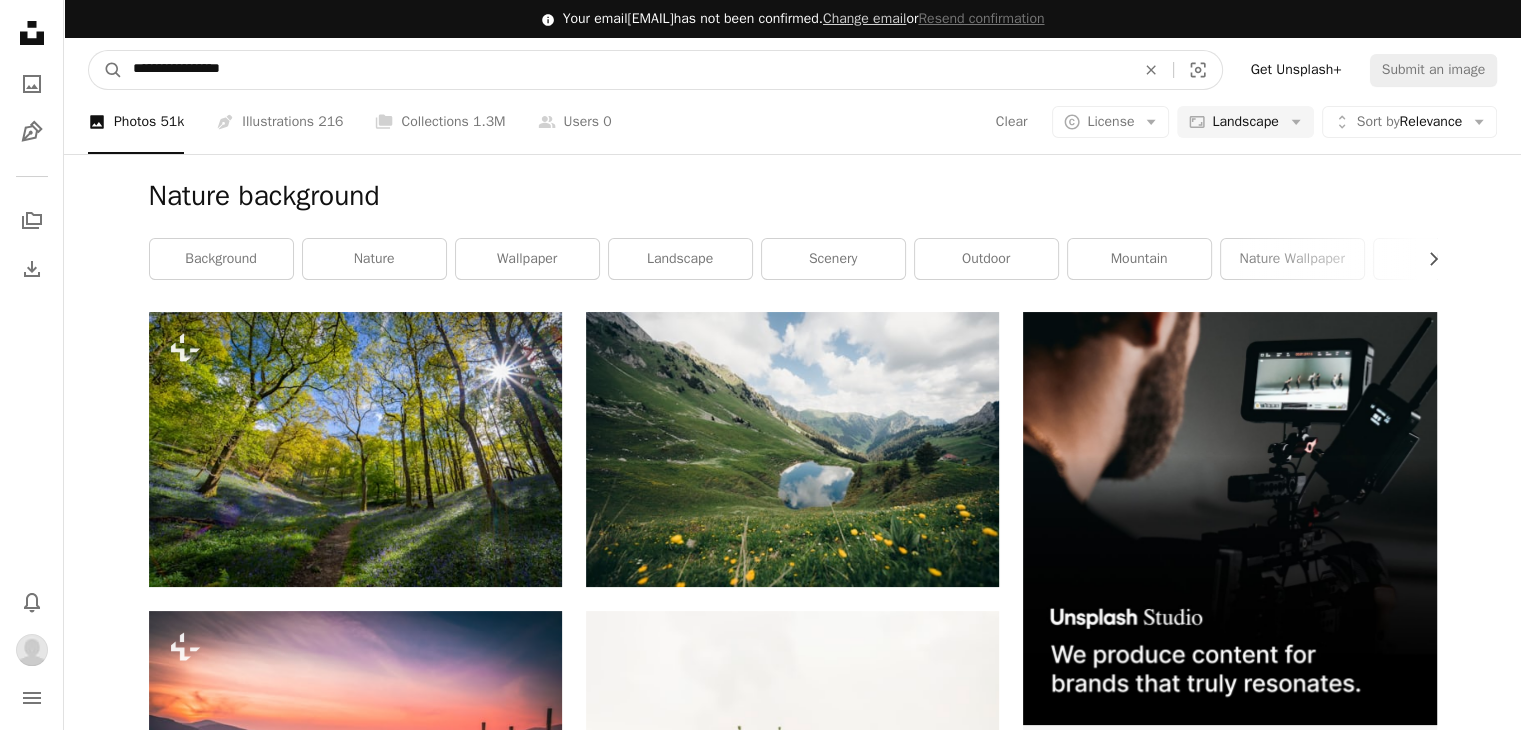 type on "**********" 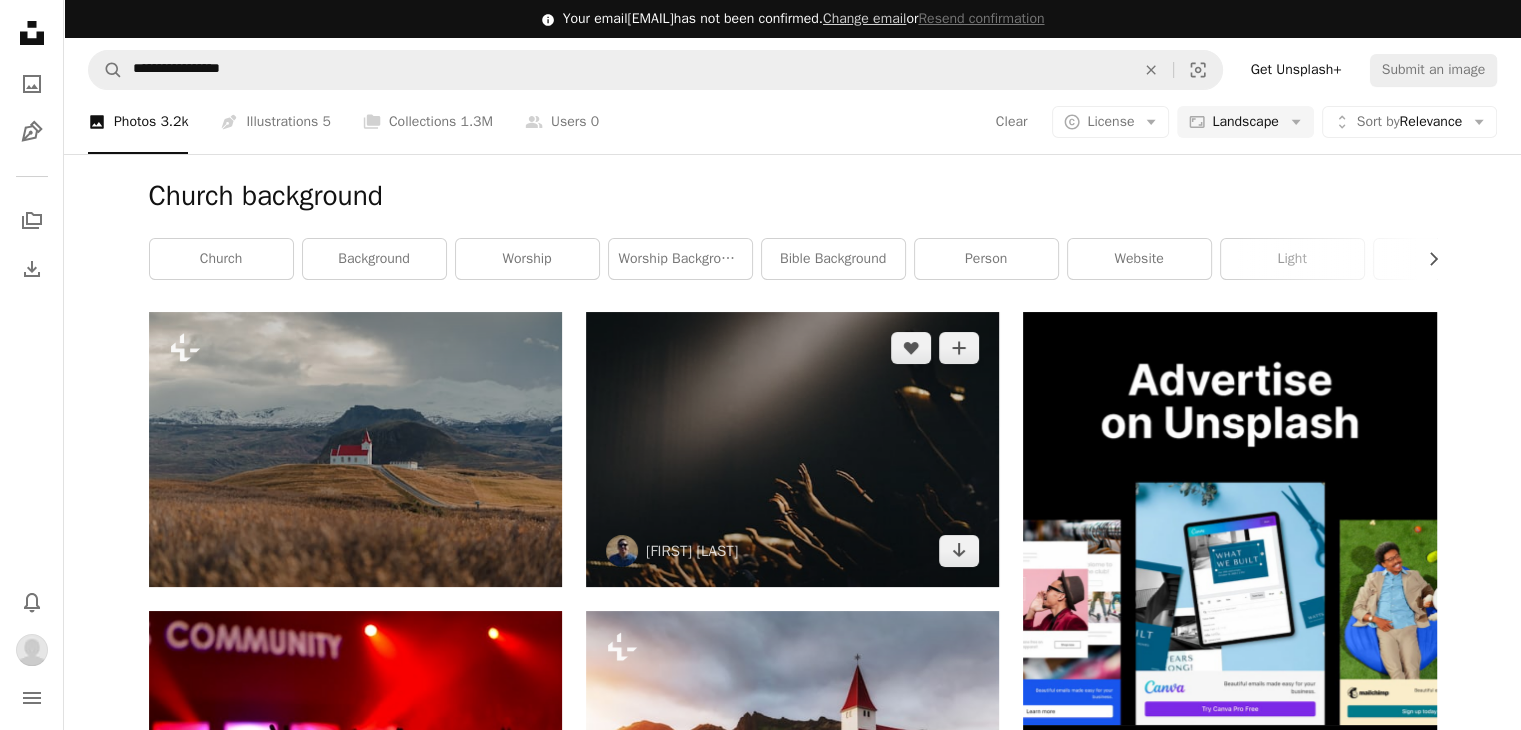 click at bounding box center (792, 449) 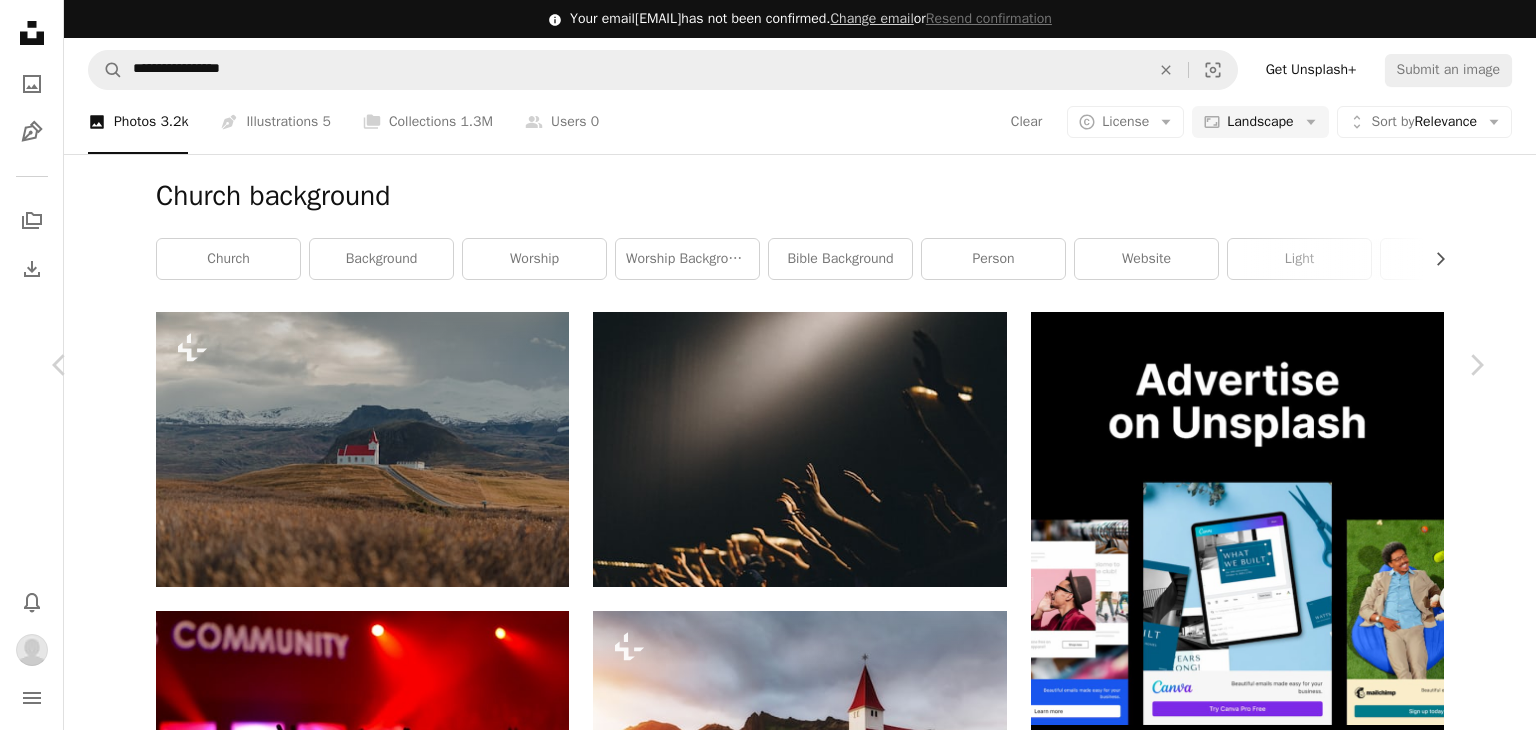 click on "Chevron down" 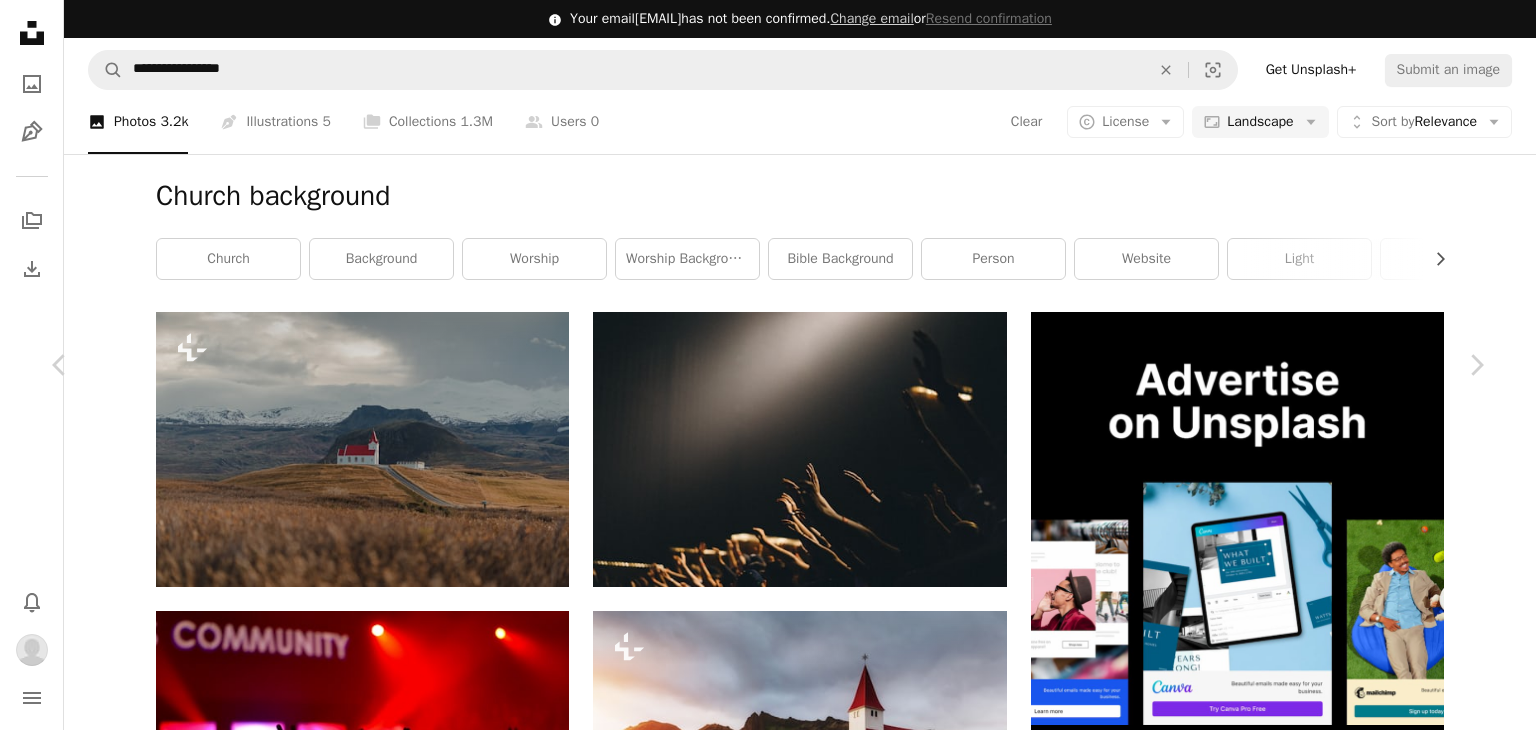 click on "Original Size   ( 6000 x 4000 )" at bounding box center (1263, 3993) 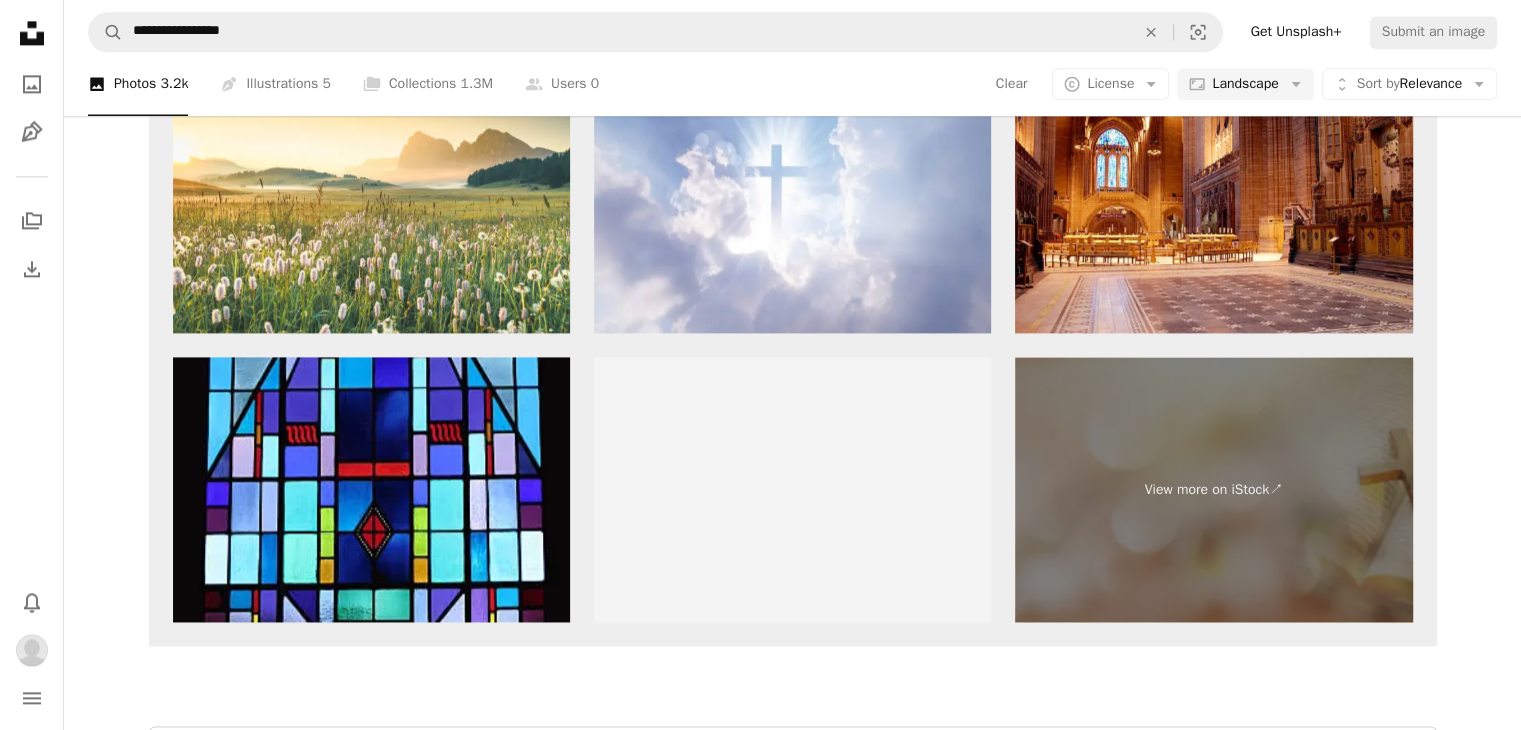 scroll, scrollTop: 2716, scrollLeft: 0, axis: vertical 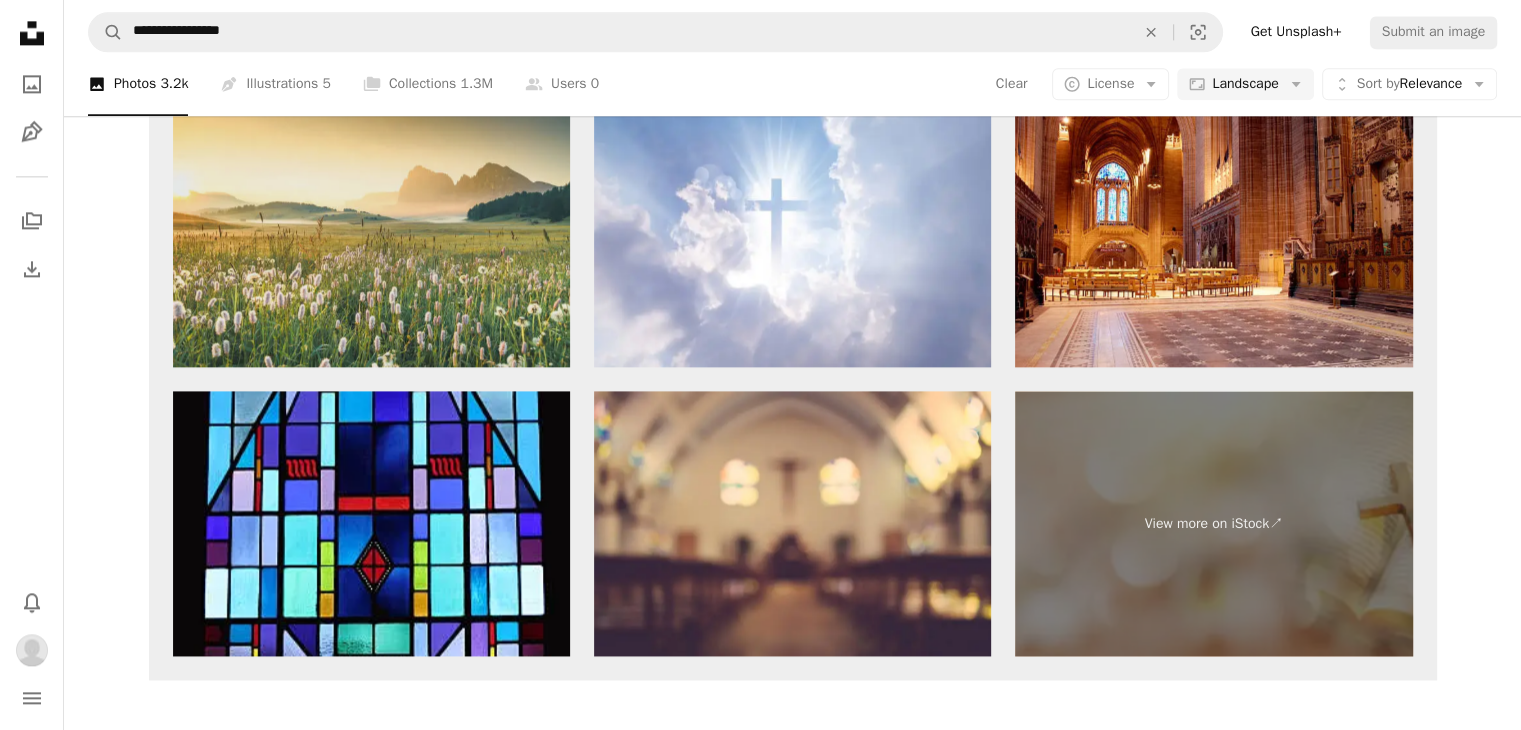 click at bounding box center (371, 234) 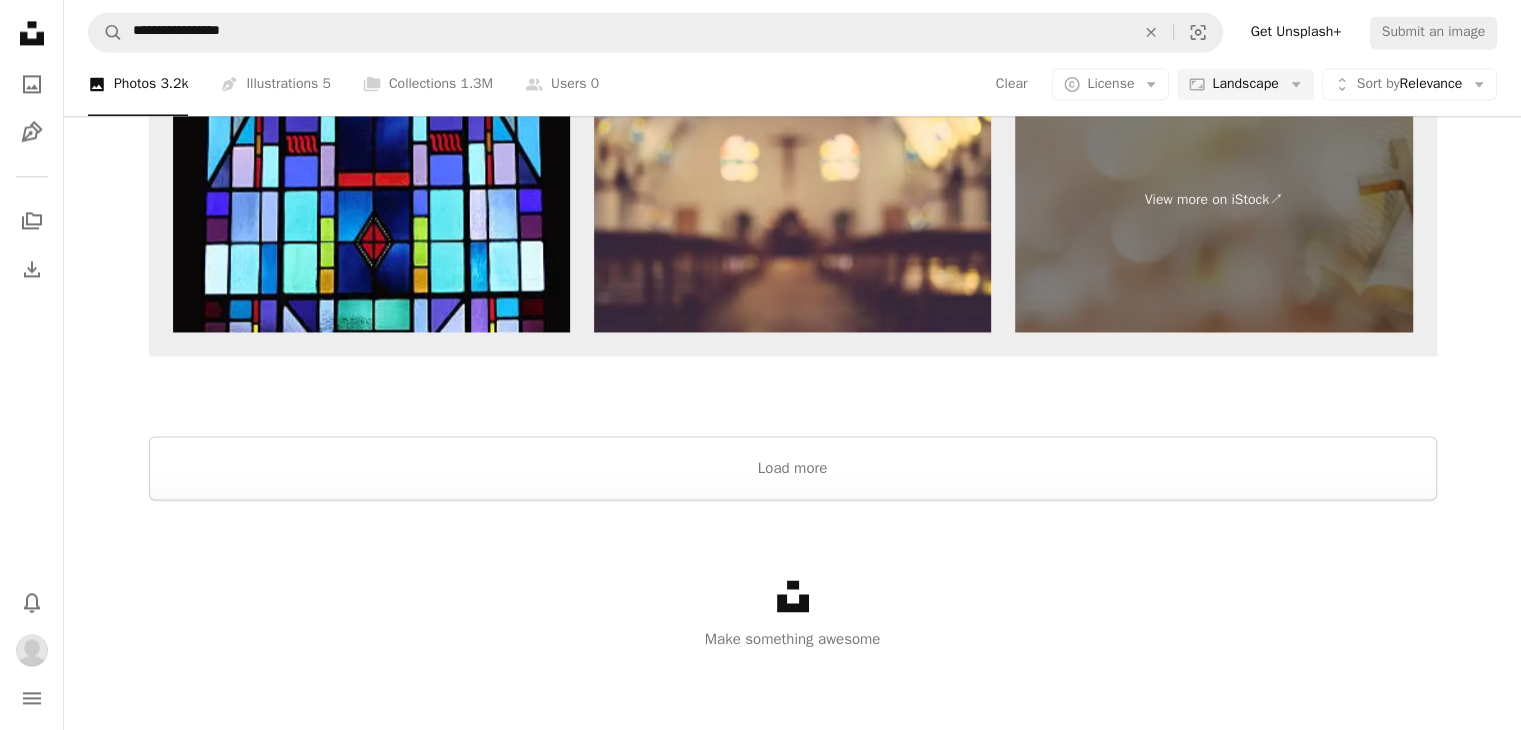 scroll, scrollTop: 3040, scrollLeft: 0, axis: vertical 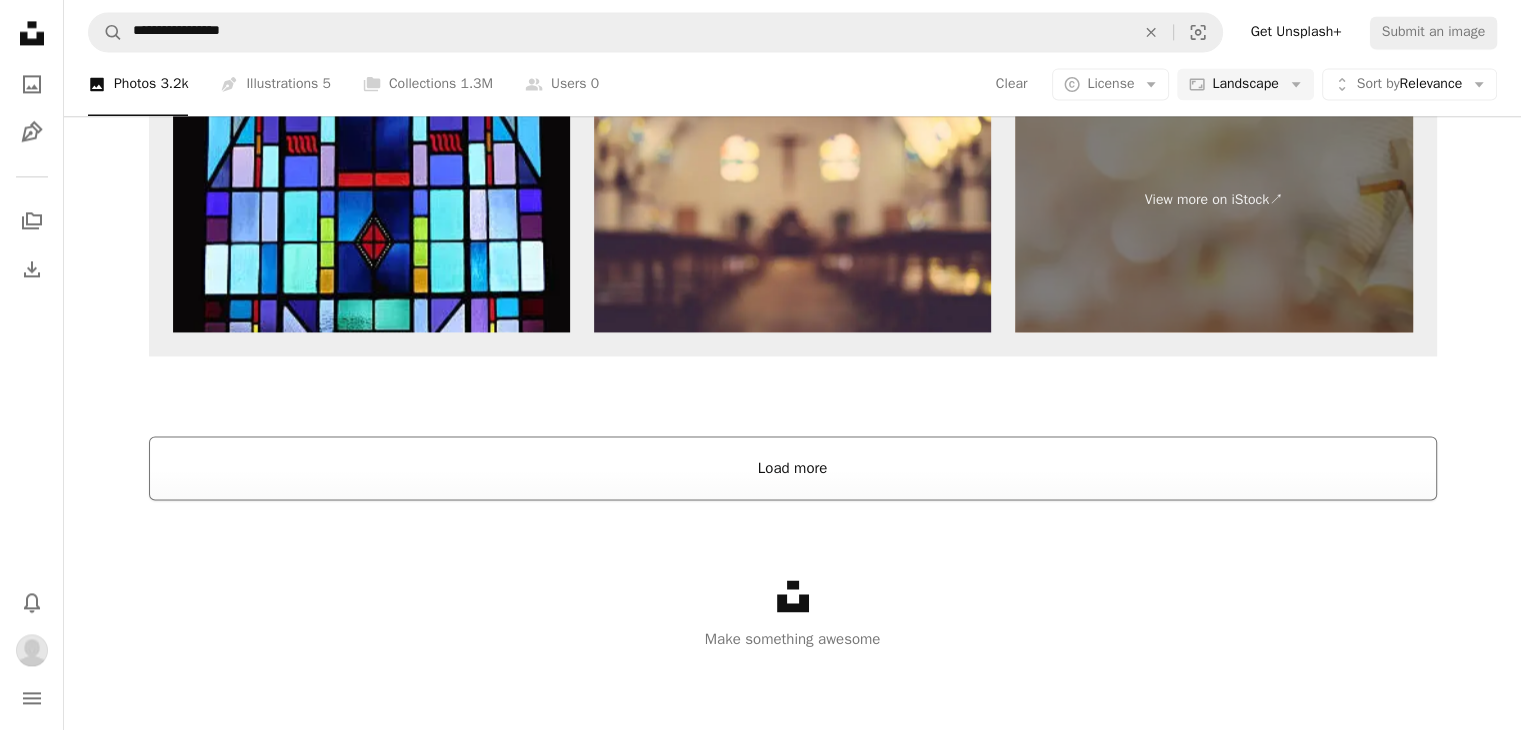click on "Load more" at bounding box center [793, 468] 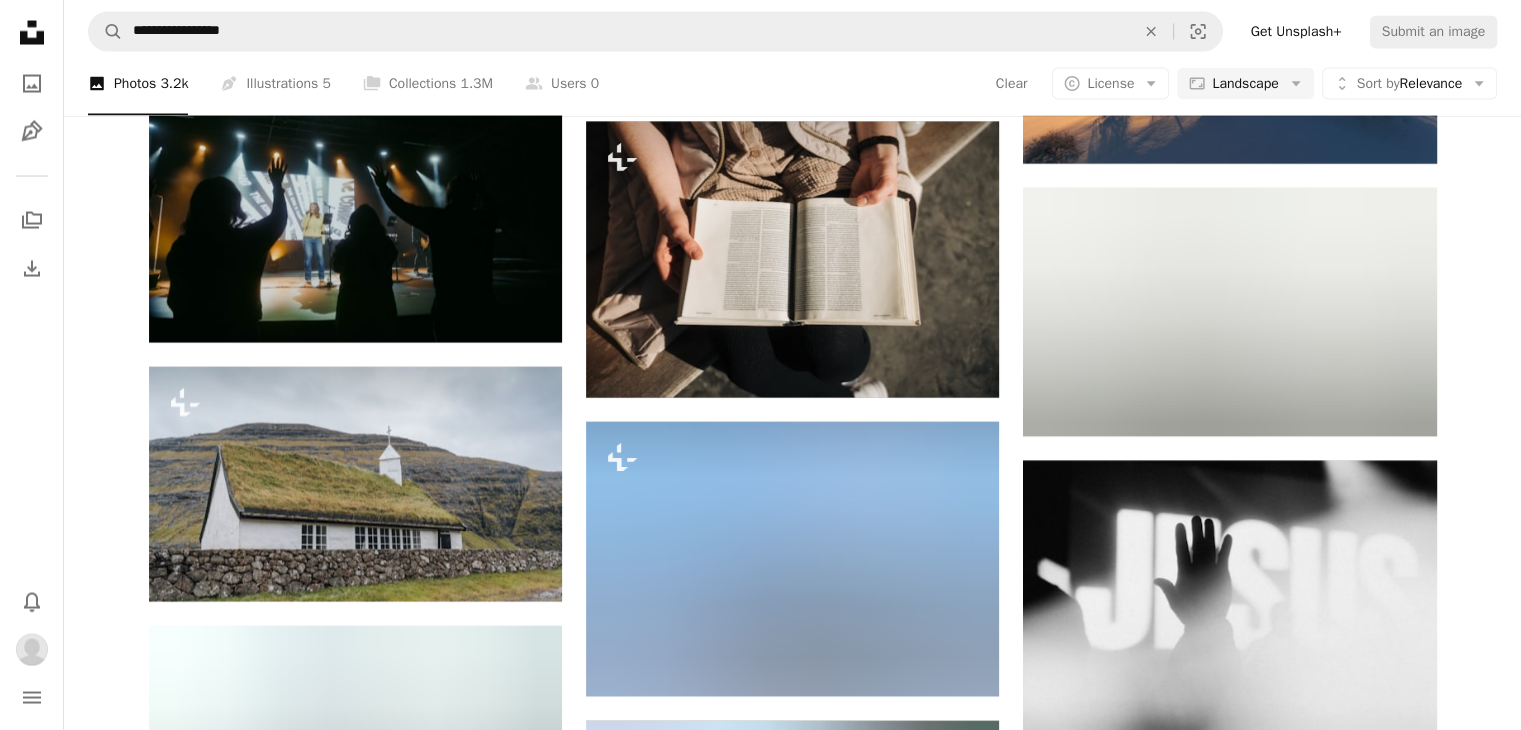 scroll, scrollTop: 4004, scrollLeft: 0, axis: vertical 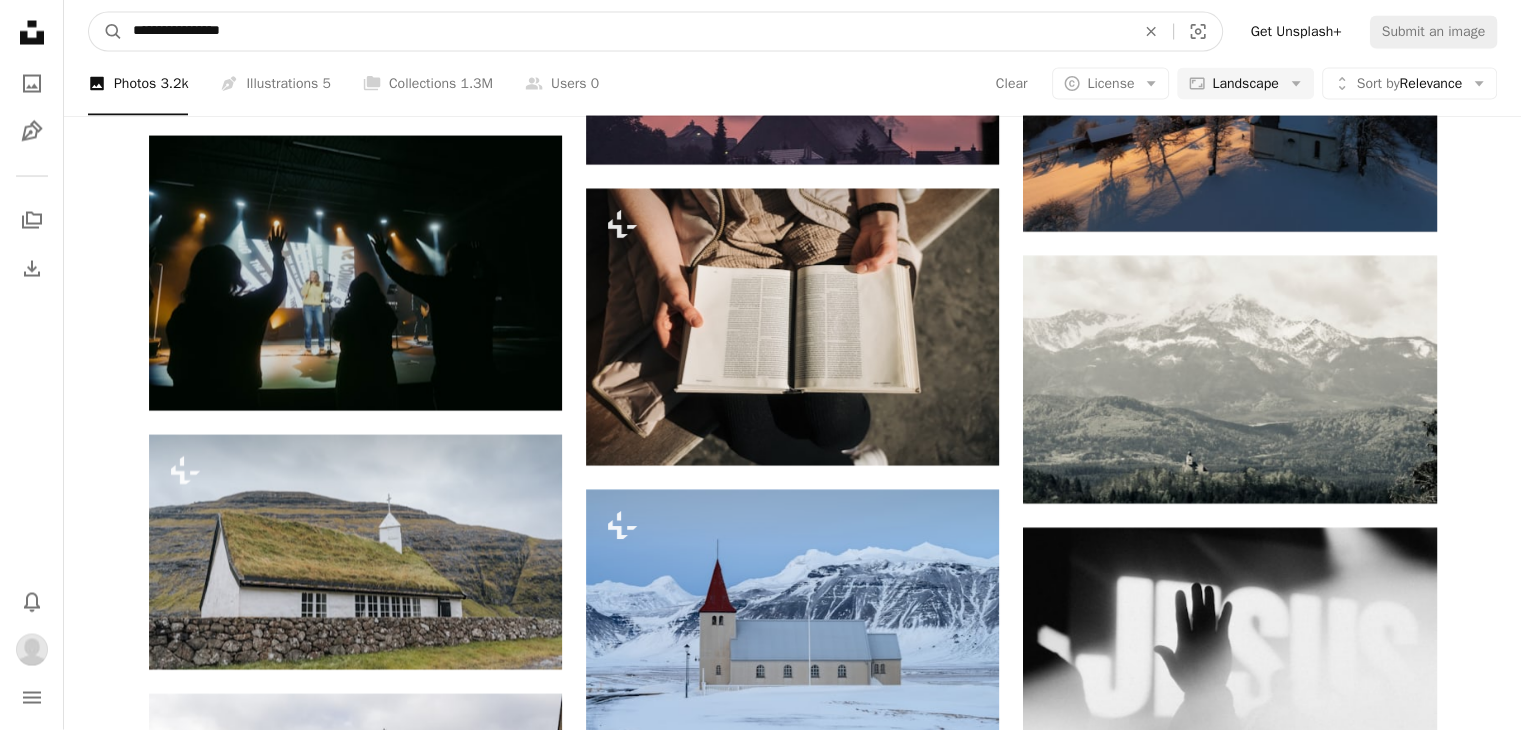 drag, startPoint x: 271, startPoint y: 38, endPoint x: 0, endPoint y: 13, distance: 272.1507 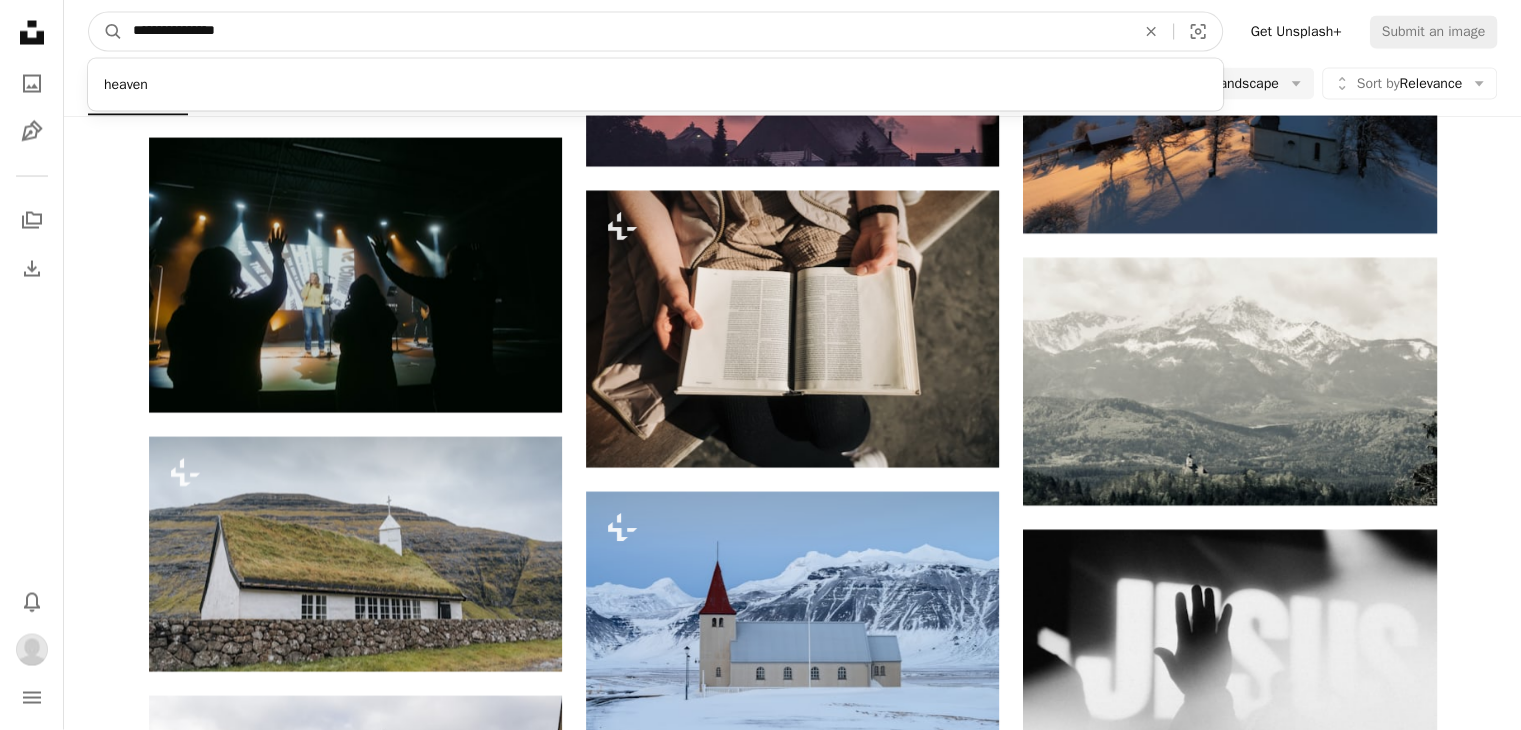 type on "**********" 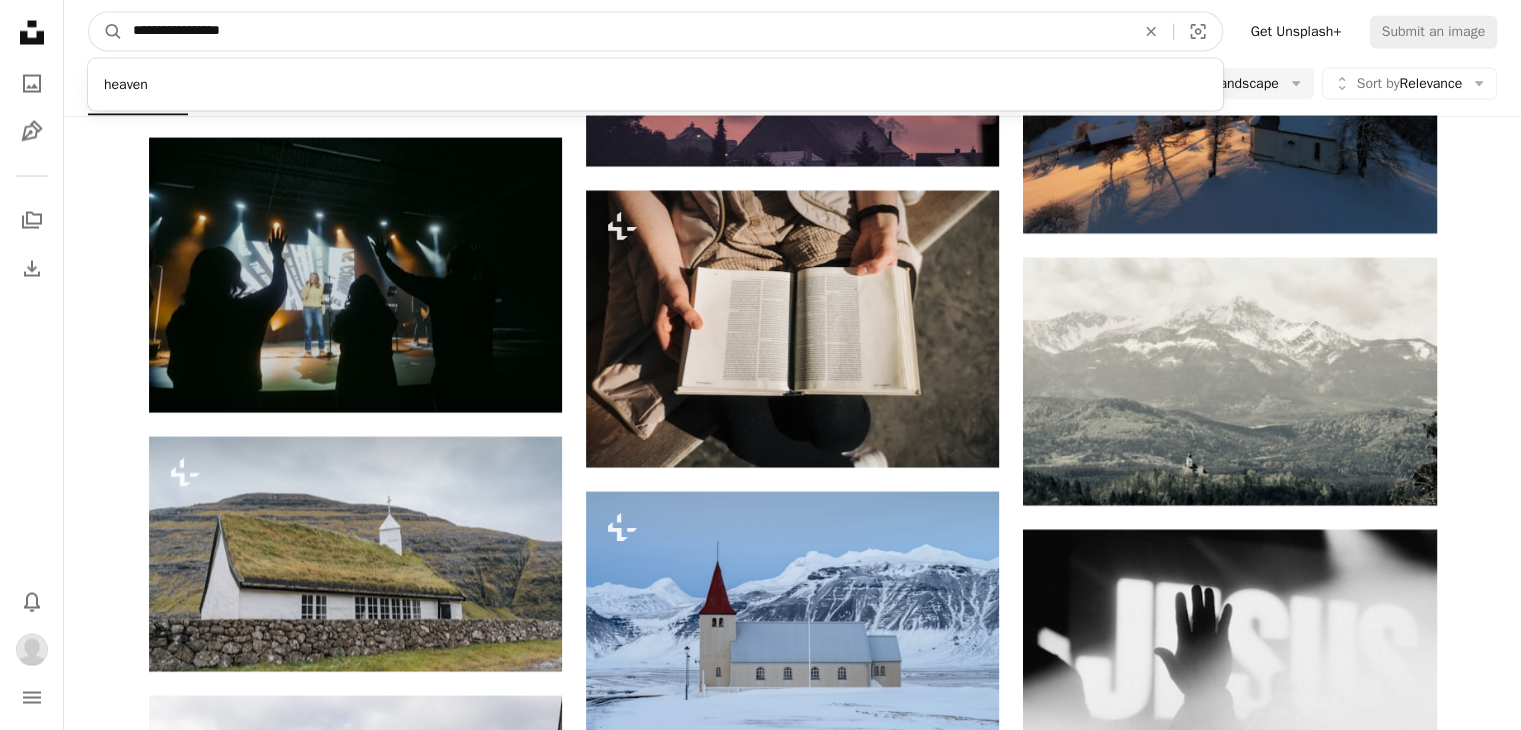 click on "A magnifying glass" at bounding box center [106, 32] 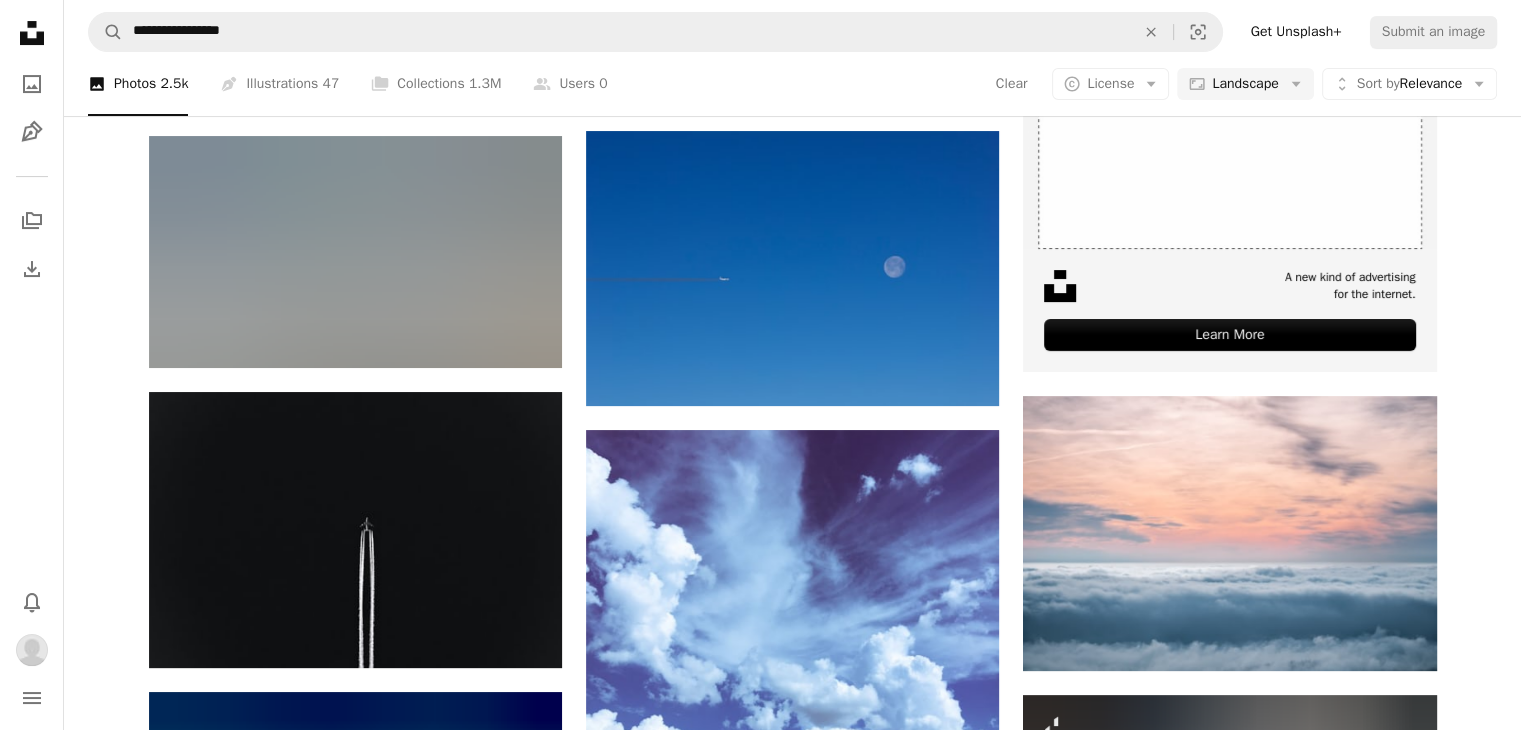 scroll, scrollTop: 476, scrollLeft: 0, axis: vertical 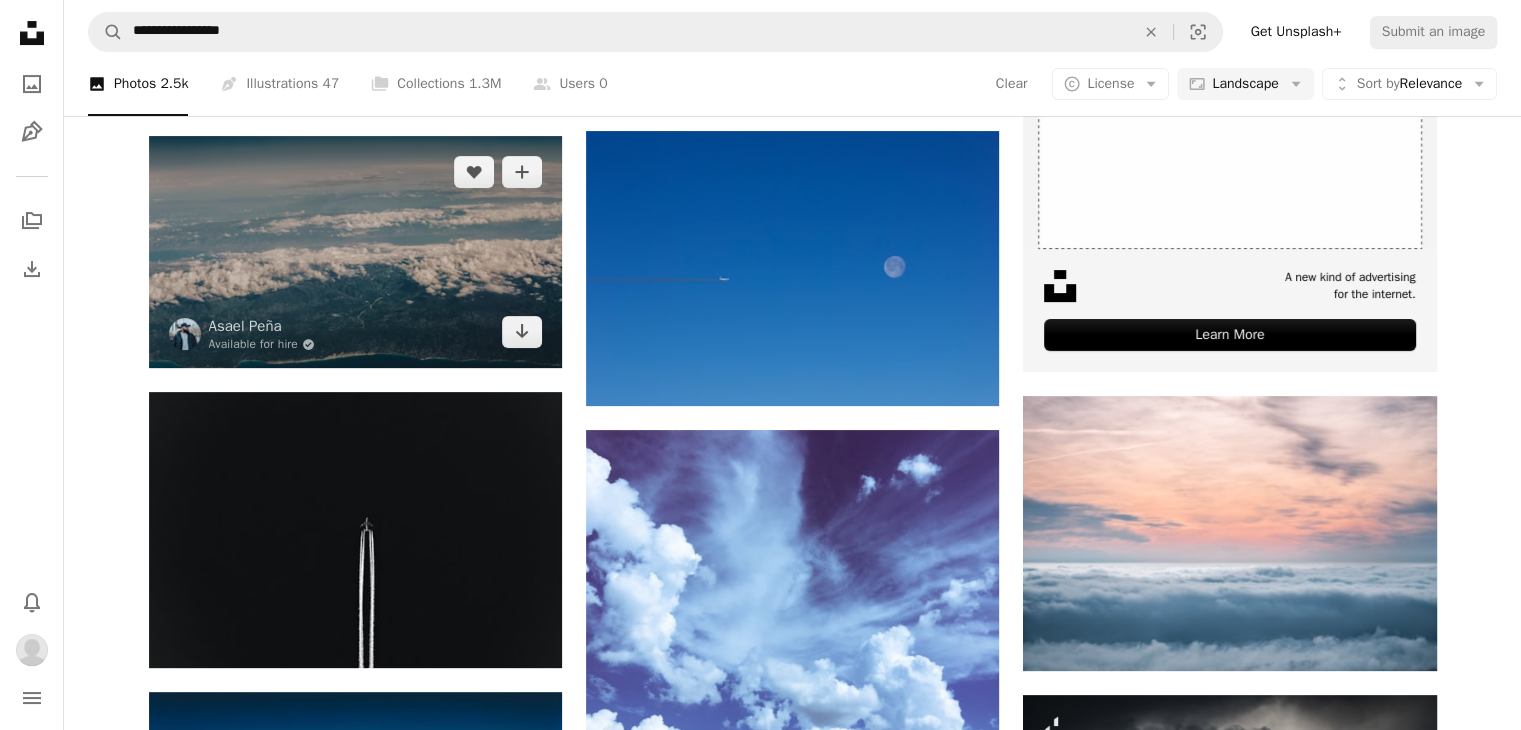 click at bounding box center (355, 252) 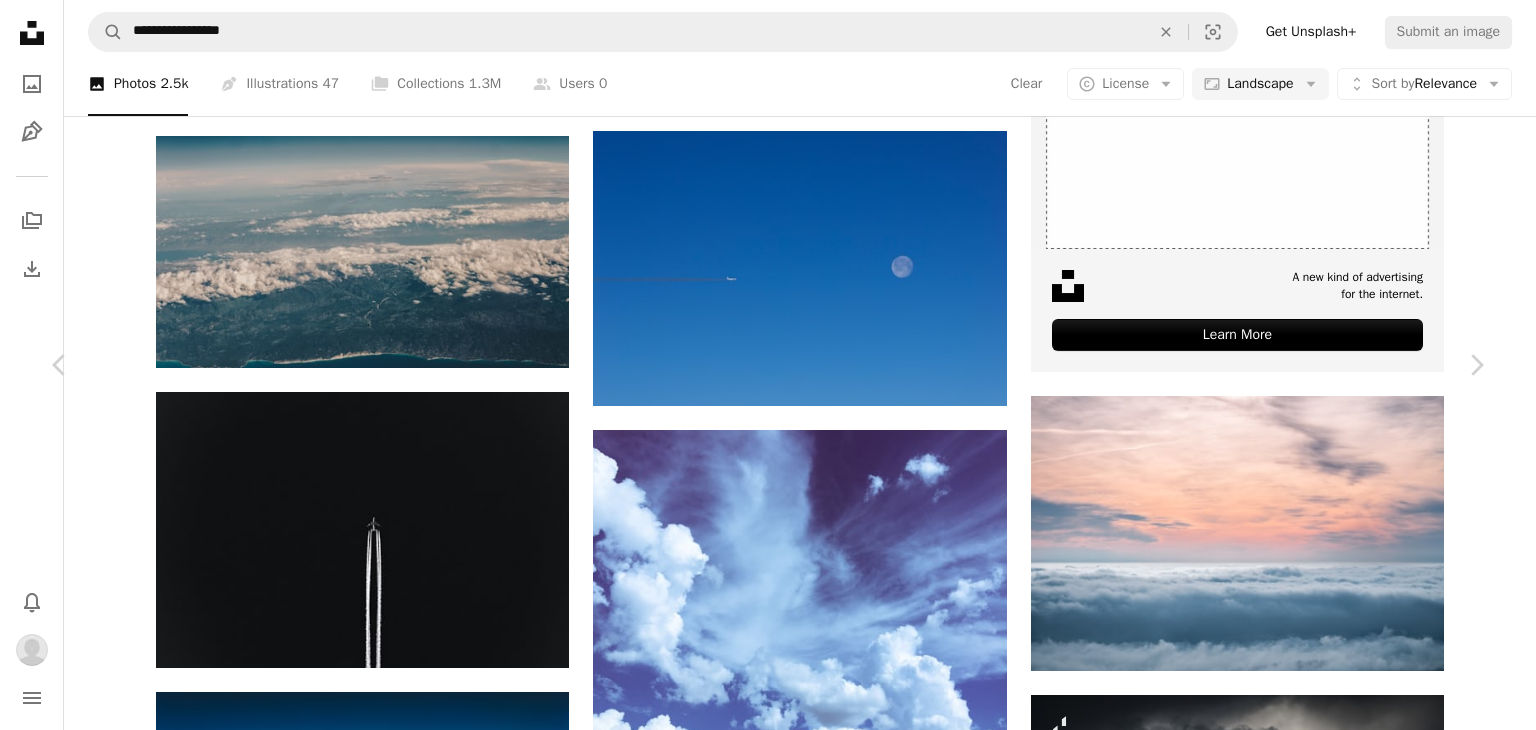 click on "Chevron down" 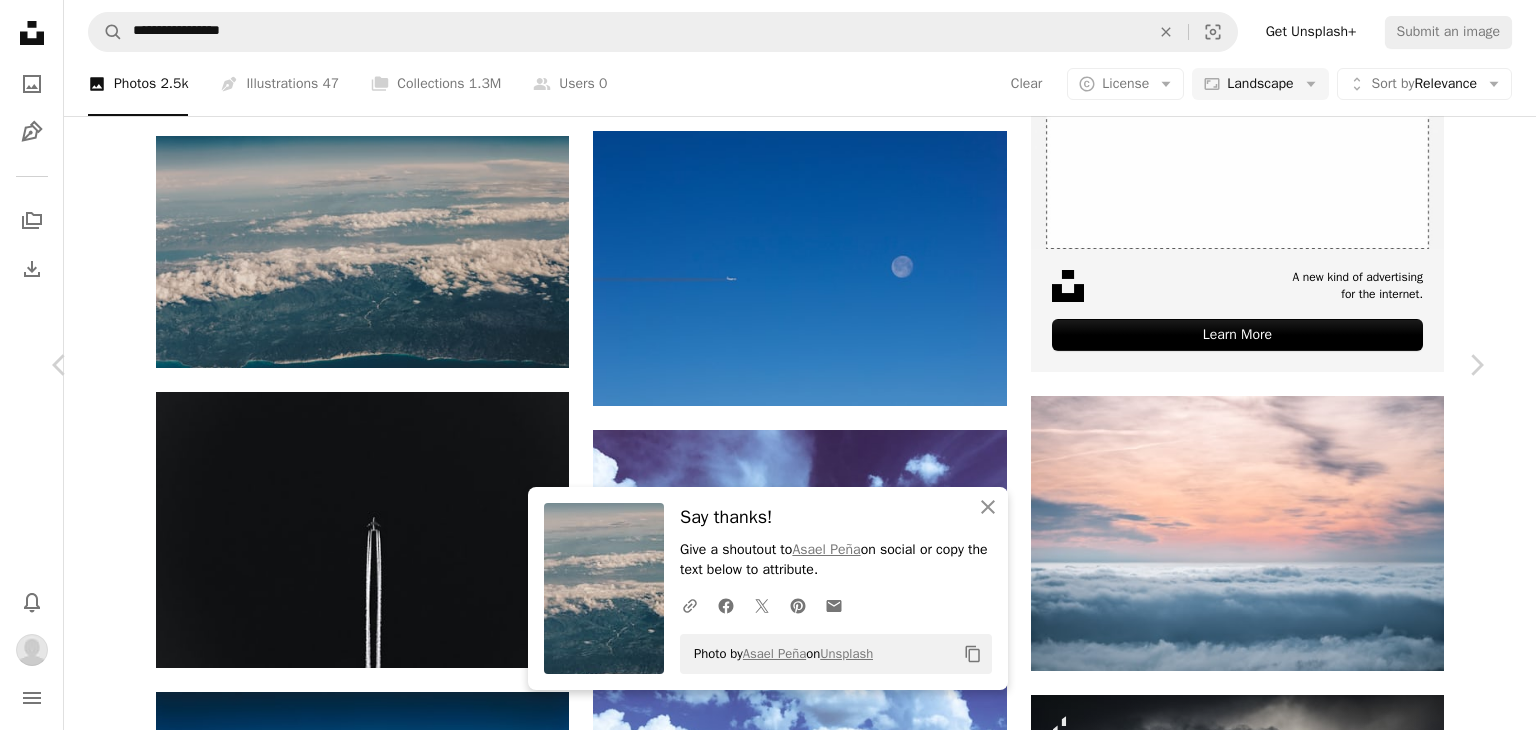 click on "An X shape" at bounding box center (20, 20) 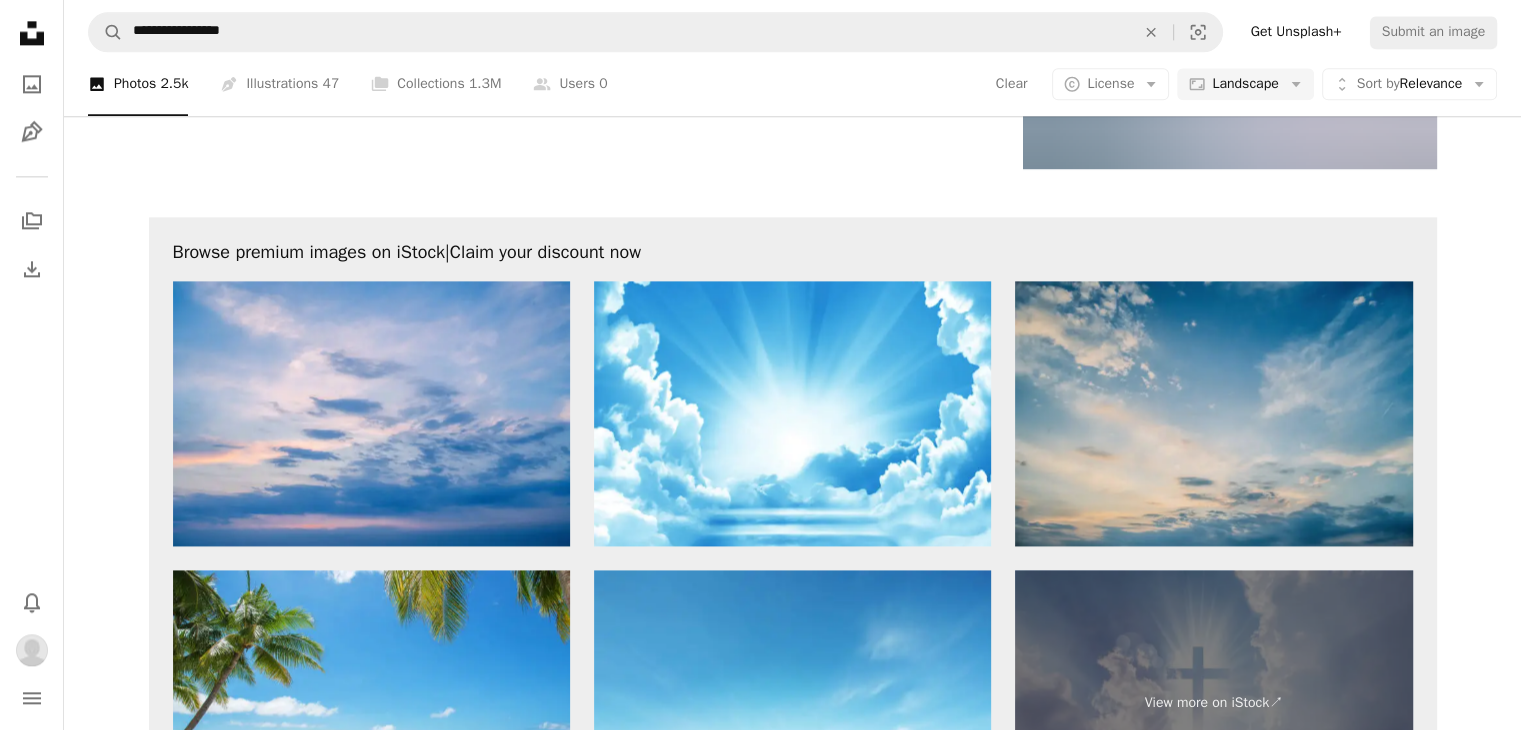 scroll, scrollTop: 2687, scrollLeft: 0, axis: vertical 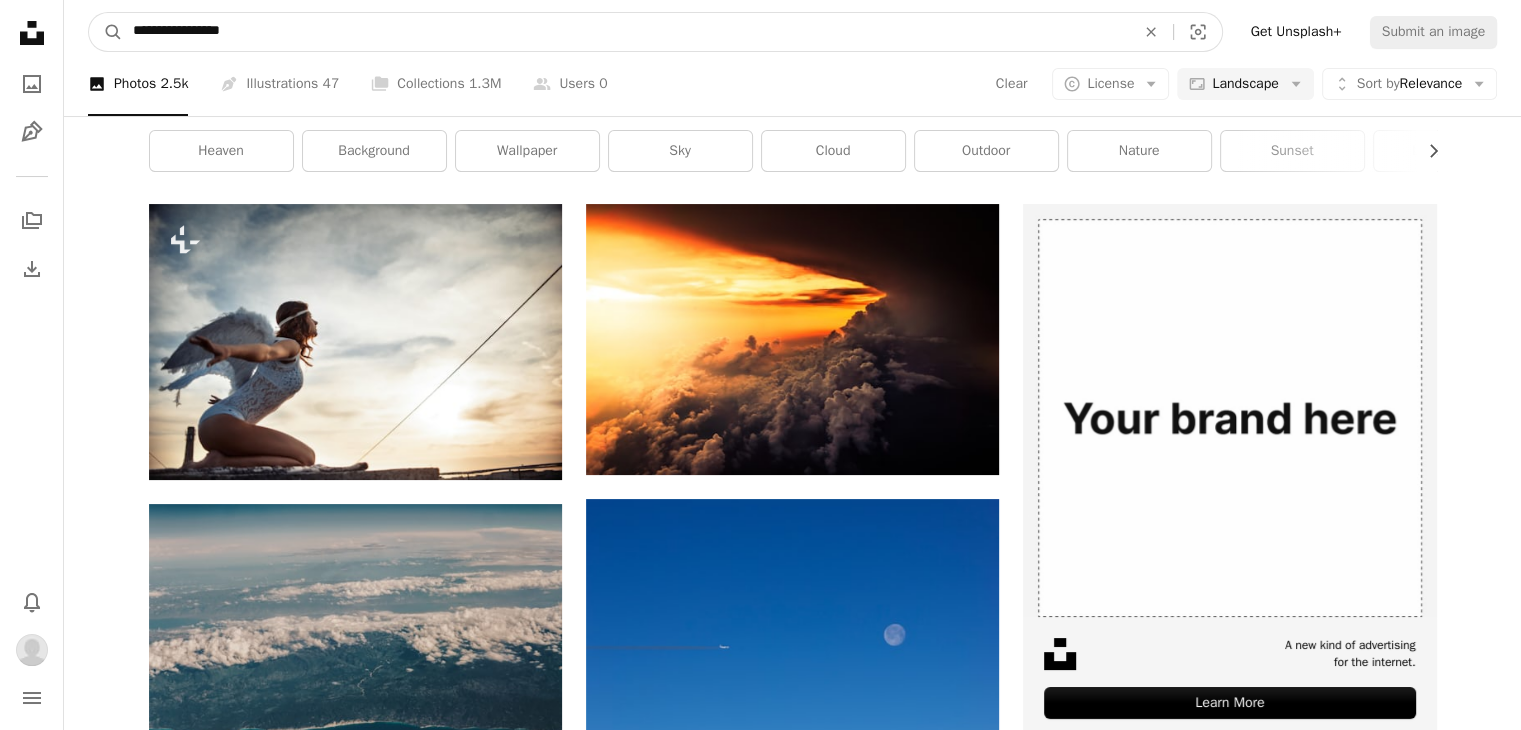 click on "**********" at bounding box center [626, 32] 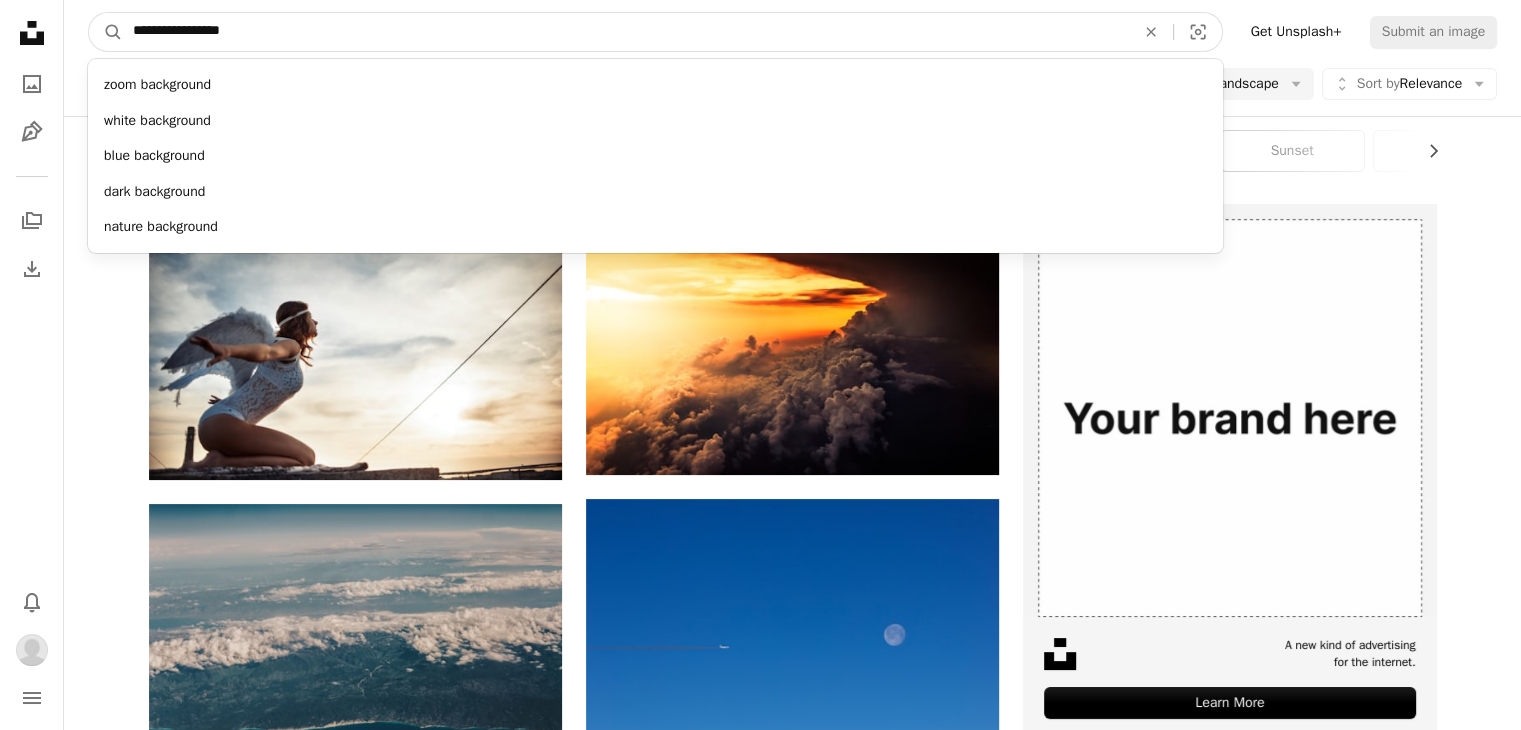type on "**********" 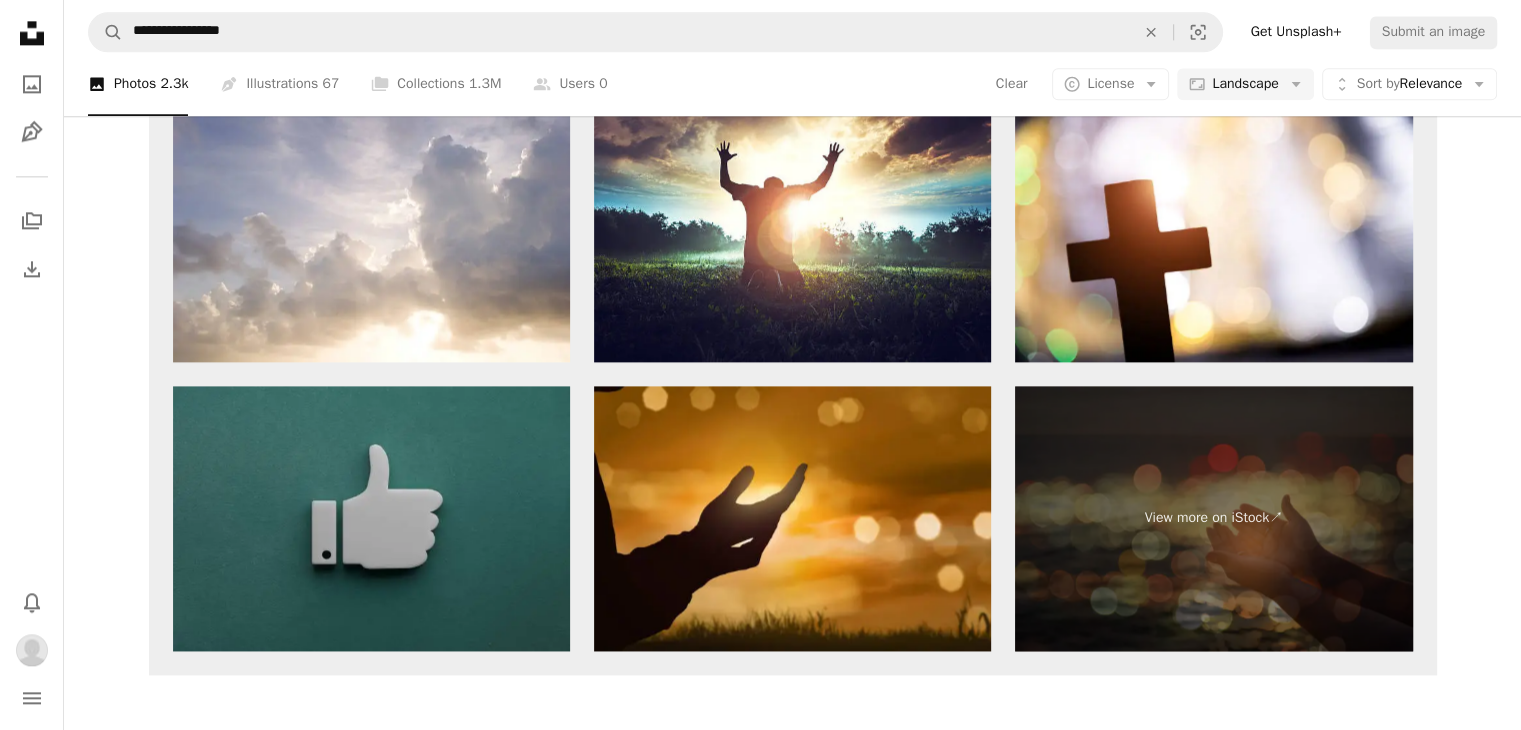 scroll, scrollTop: 2980, scrollLeft: 0, axis: vertical 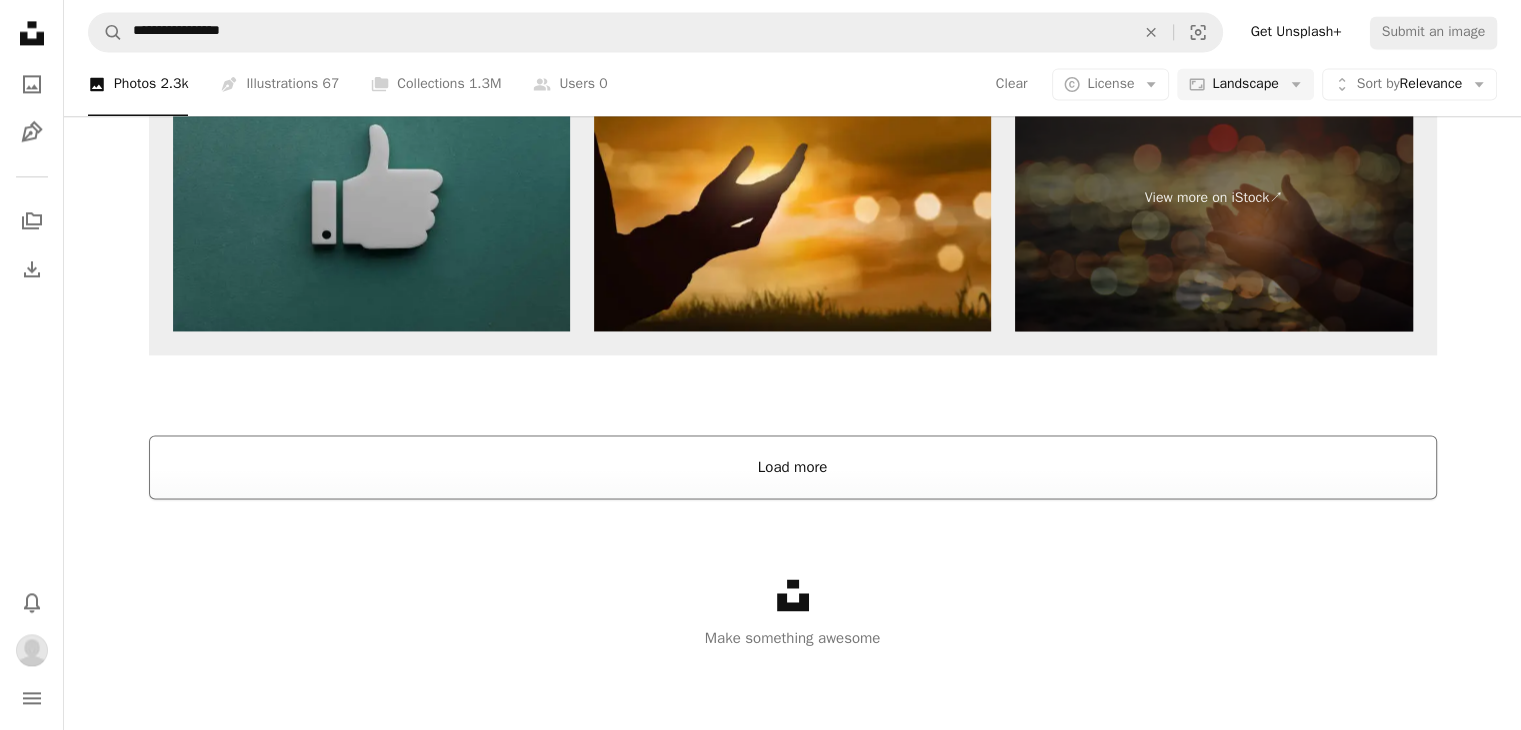 click on "Load more" at bounding box center (793, 467) 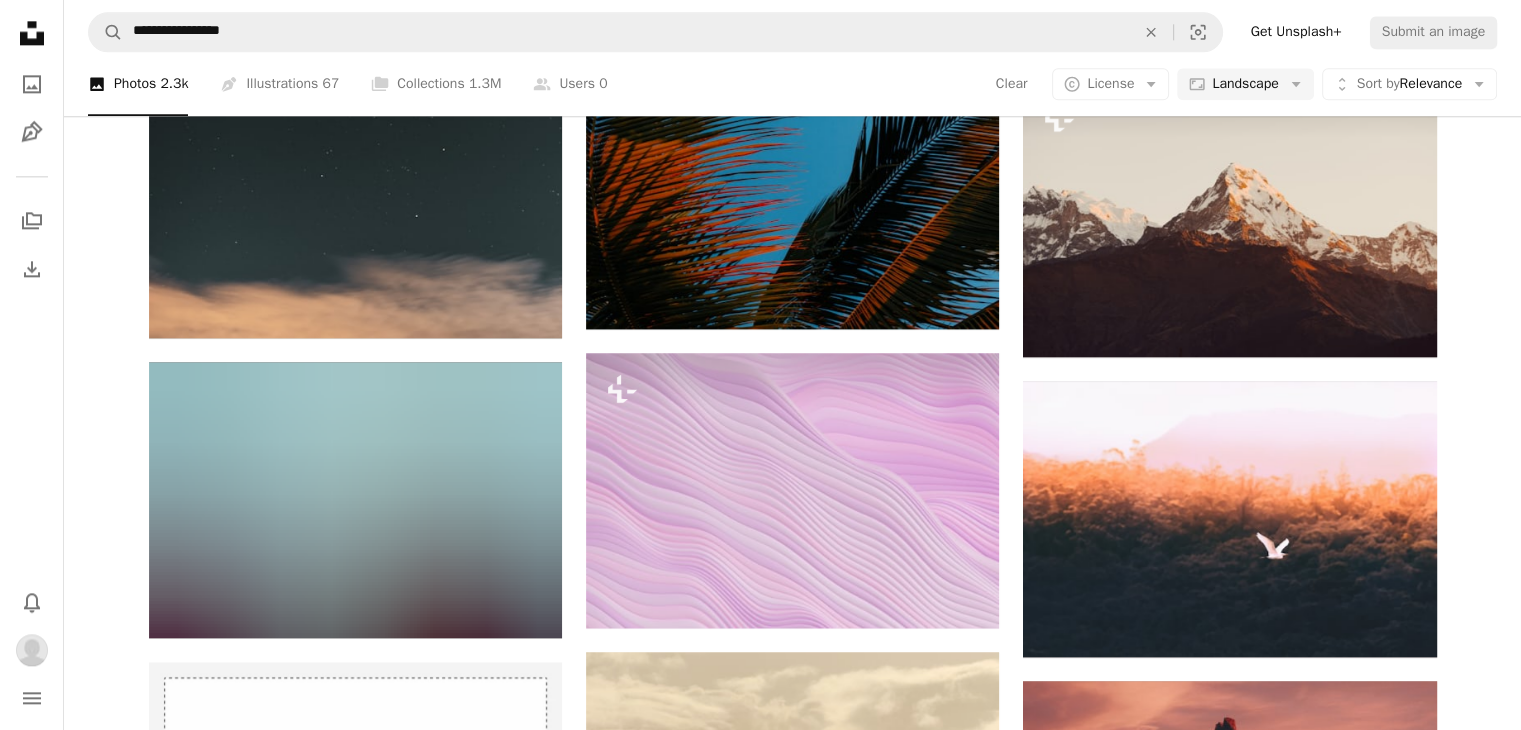 scroll, scrollTop: 2444, scrollLeft: 0, axis: vertical 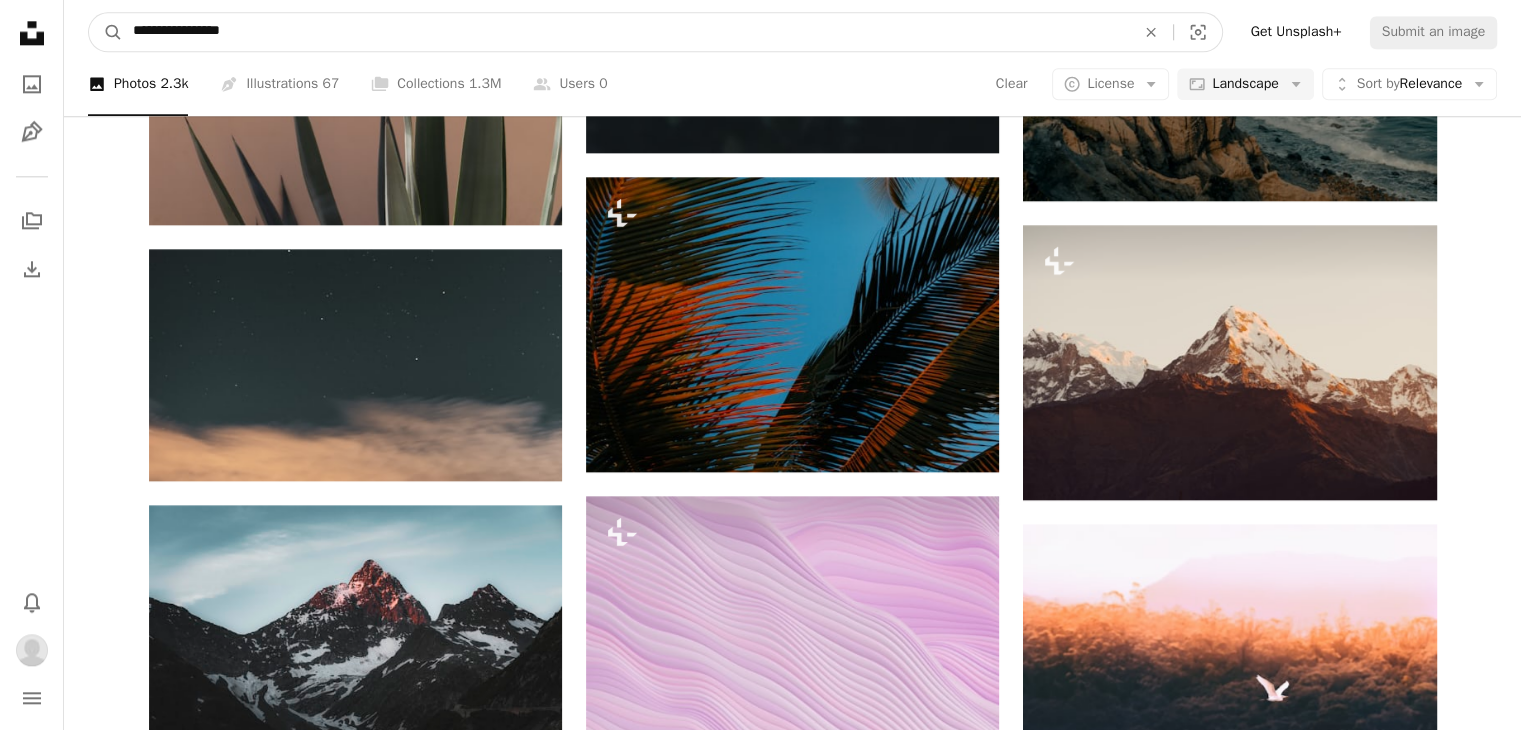 drag, startPoint x: 166, startPoint y: 27, endPoint x: 179, endPoint y: 33, distance: 14.3178215 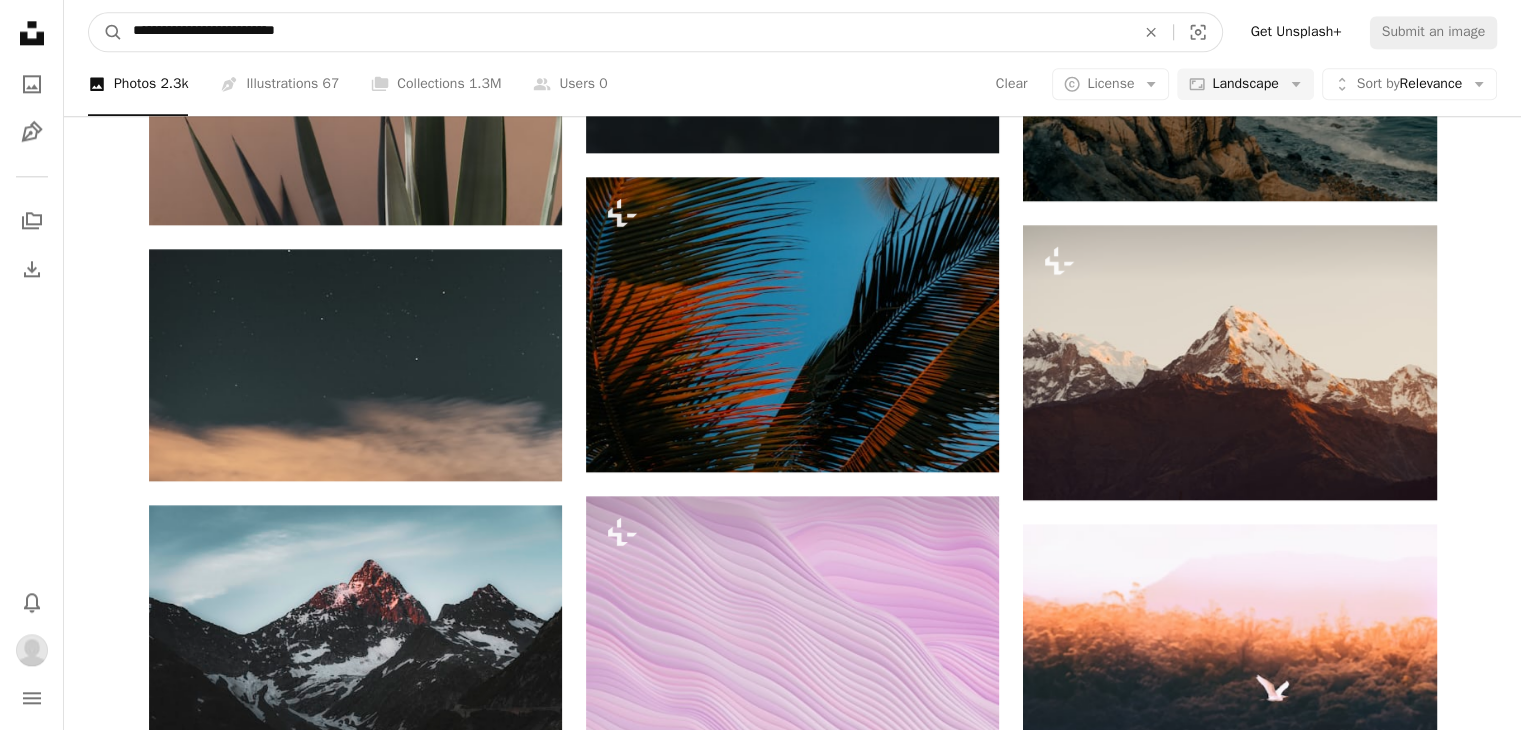type on "**********" 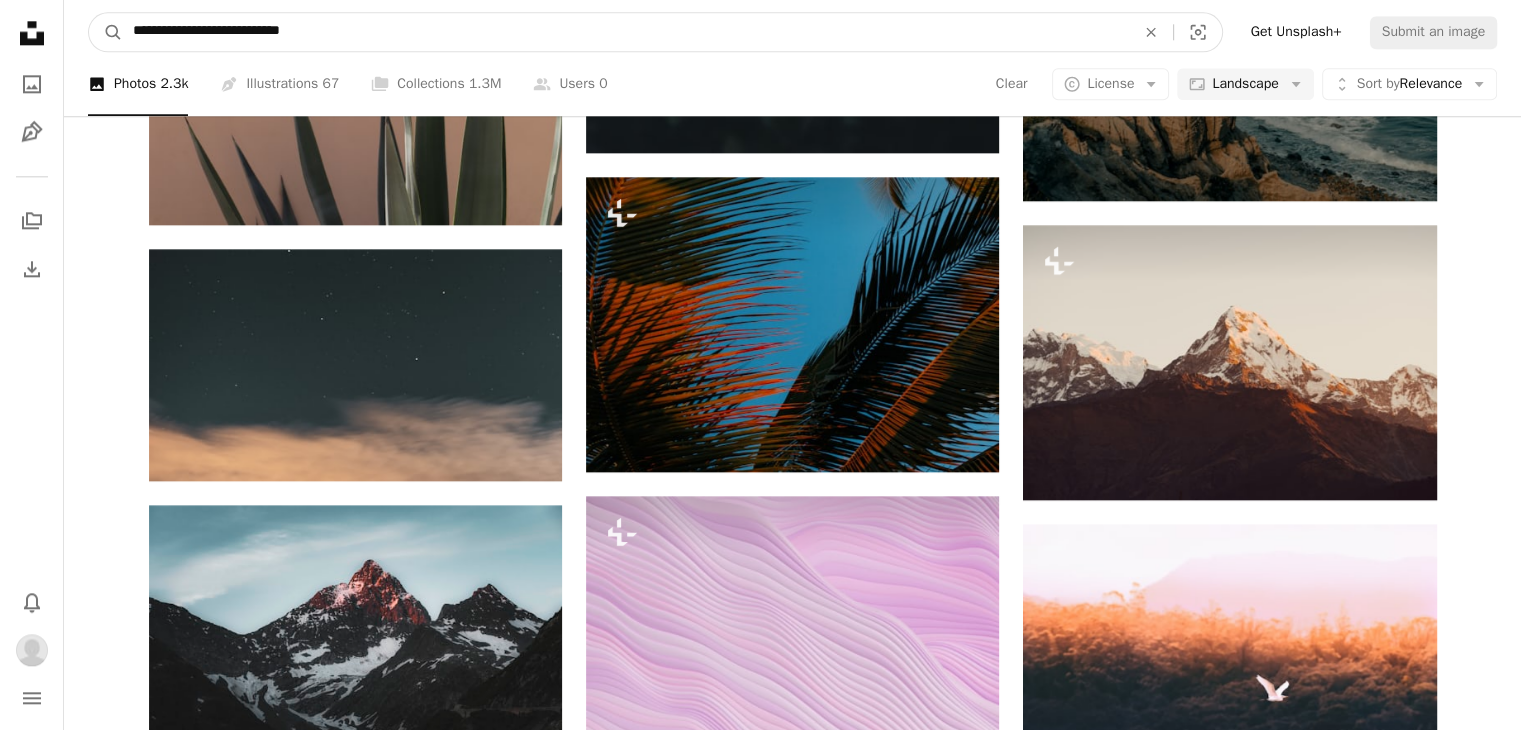 click on "A magnifying glass" at bounding box center (106, 32) 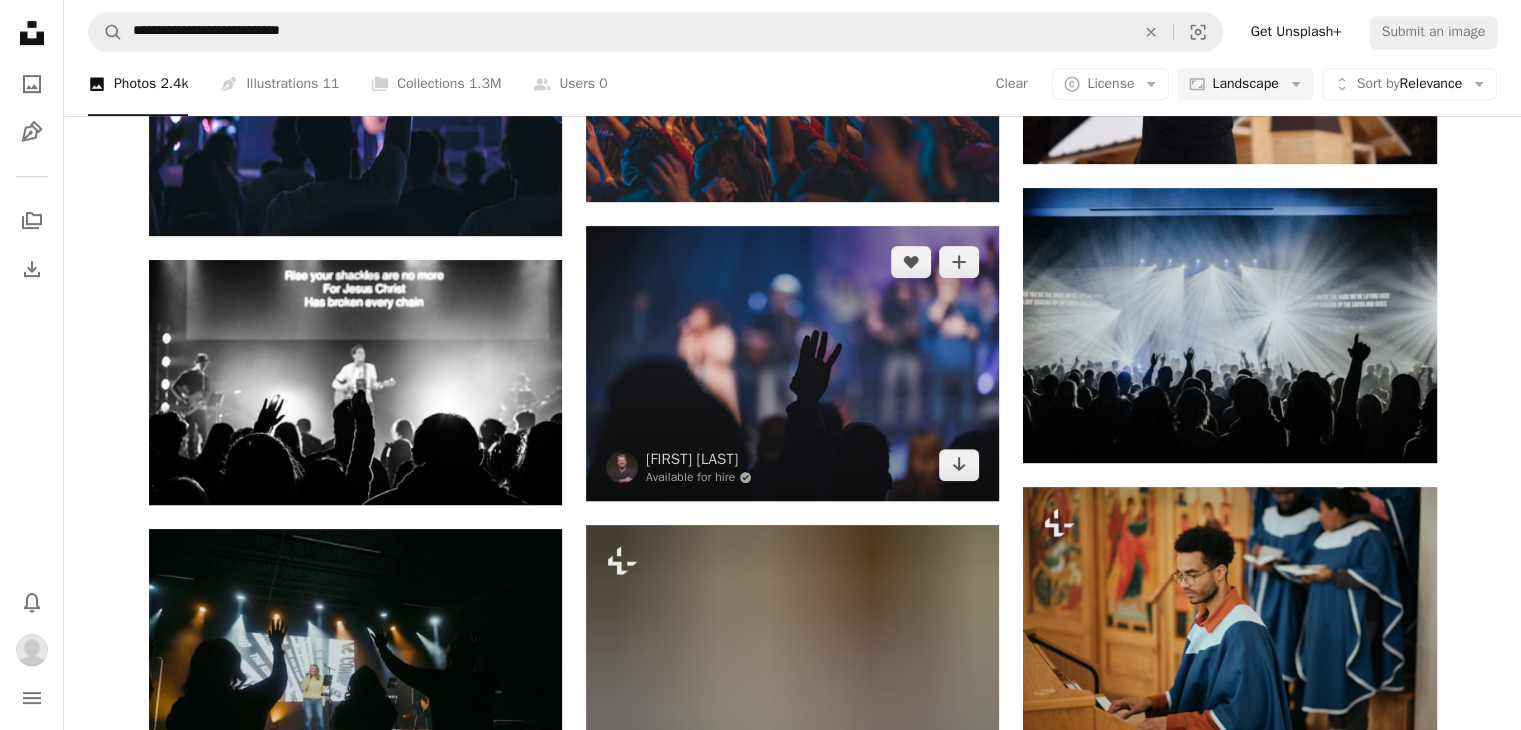 scroll, scrollTop: 971, scrollLeft: 0, axis: vertical 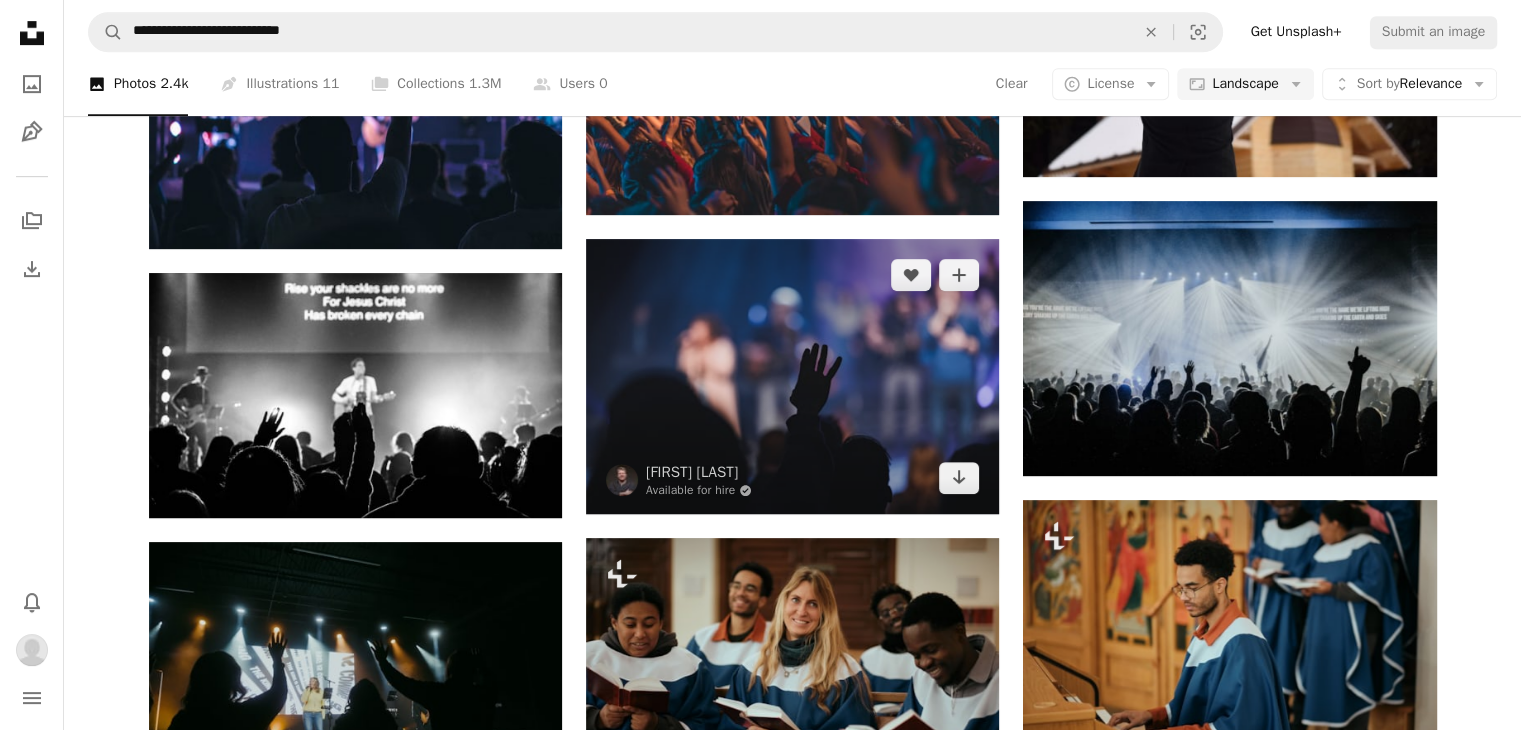 click at bounding box center [792, 376] 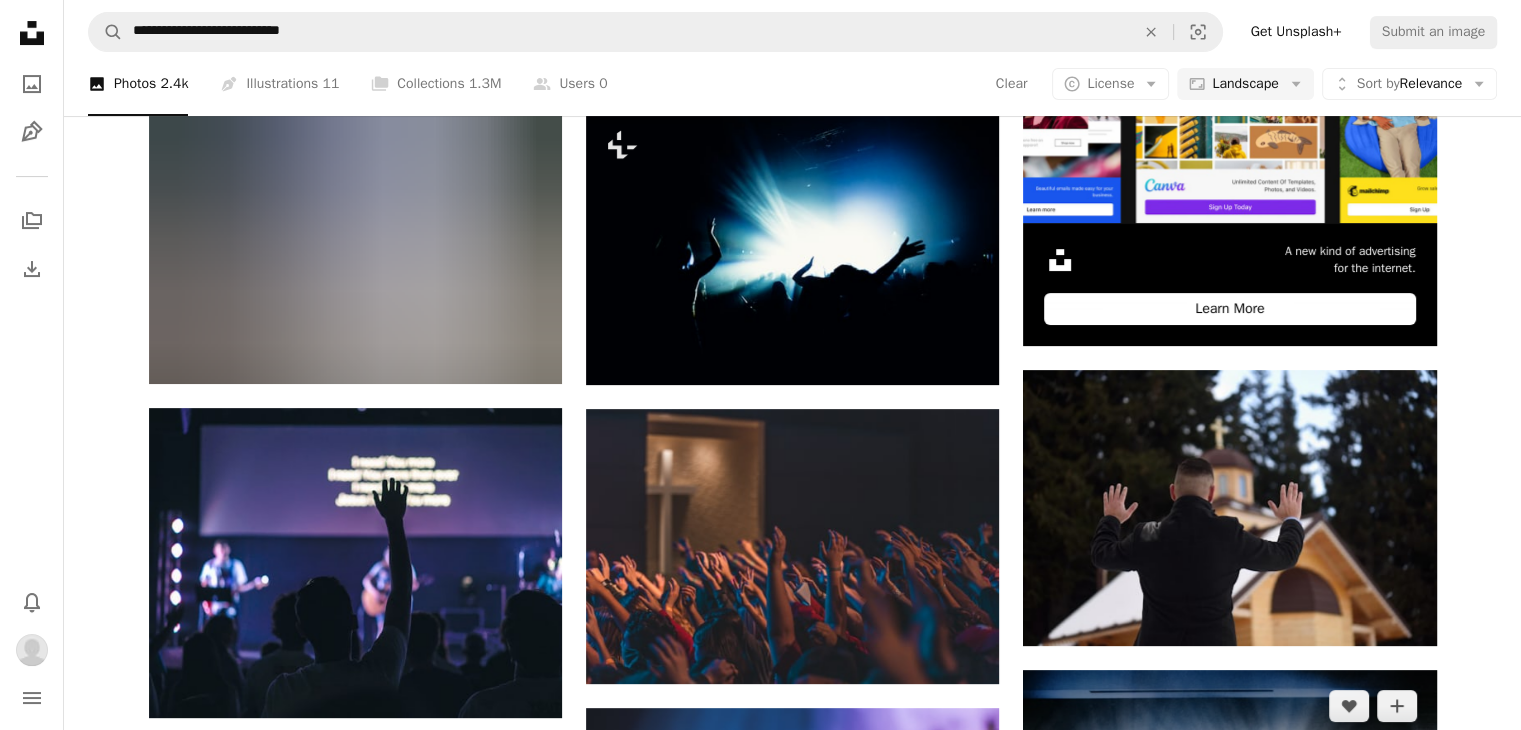 scroll, scrollTop: 455, scrollLeft: 0, axis: vertical 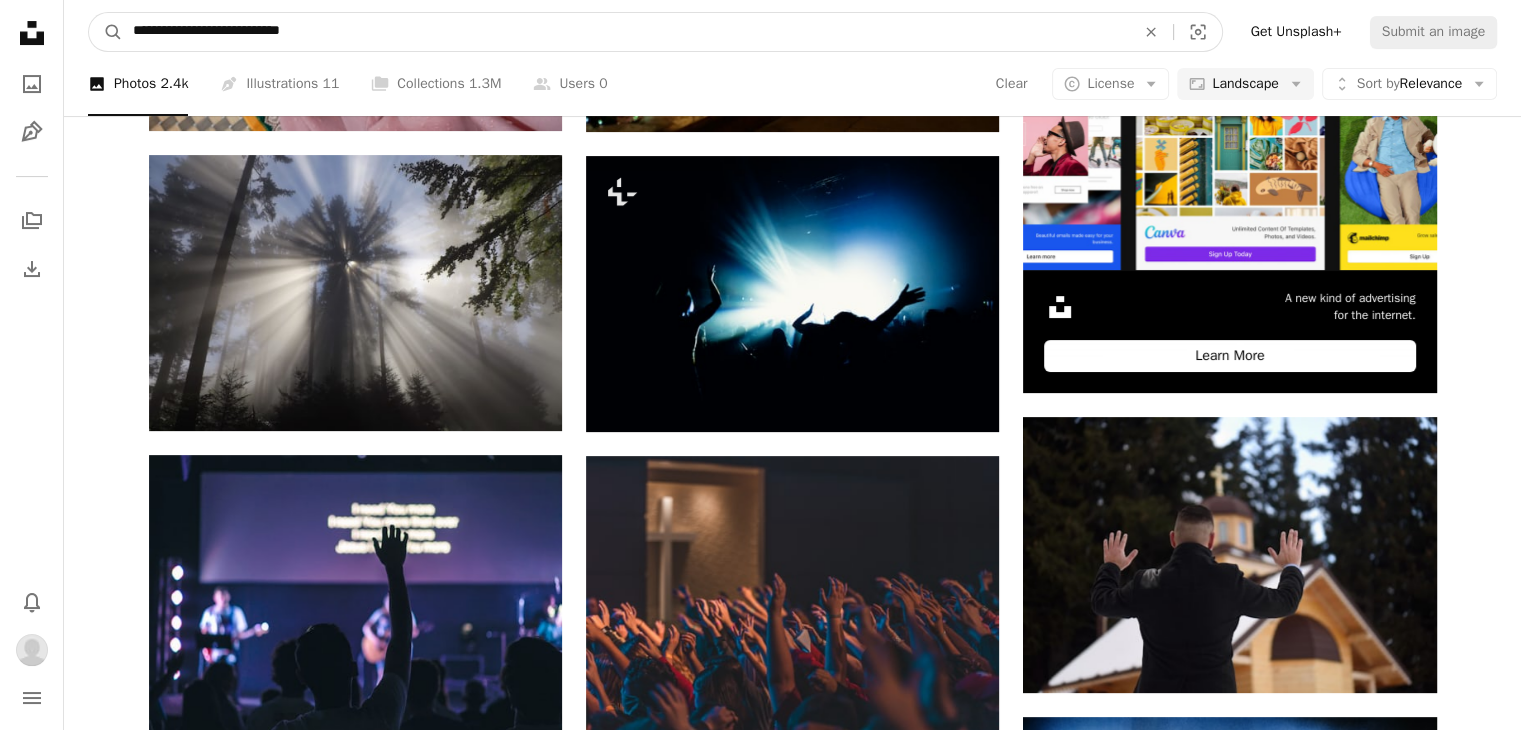 drag, startPoint x: 431, startPoint y: 17, endPoint x: 4, endPoint y: 75, distance: 430.9211 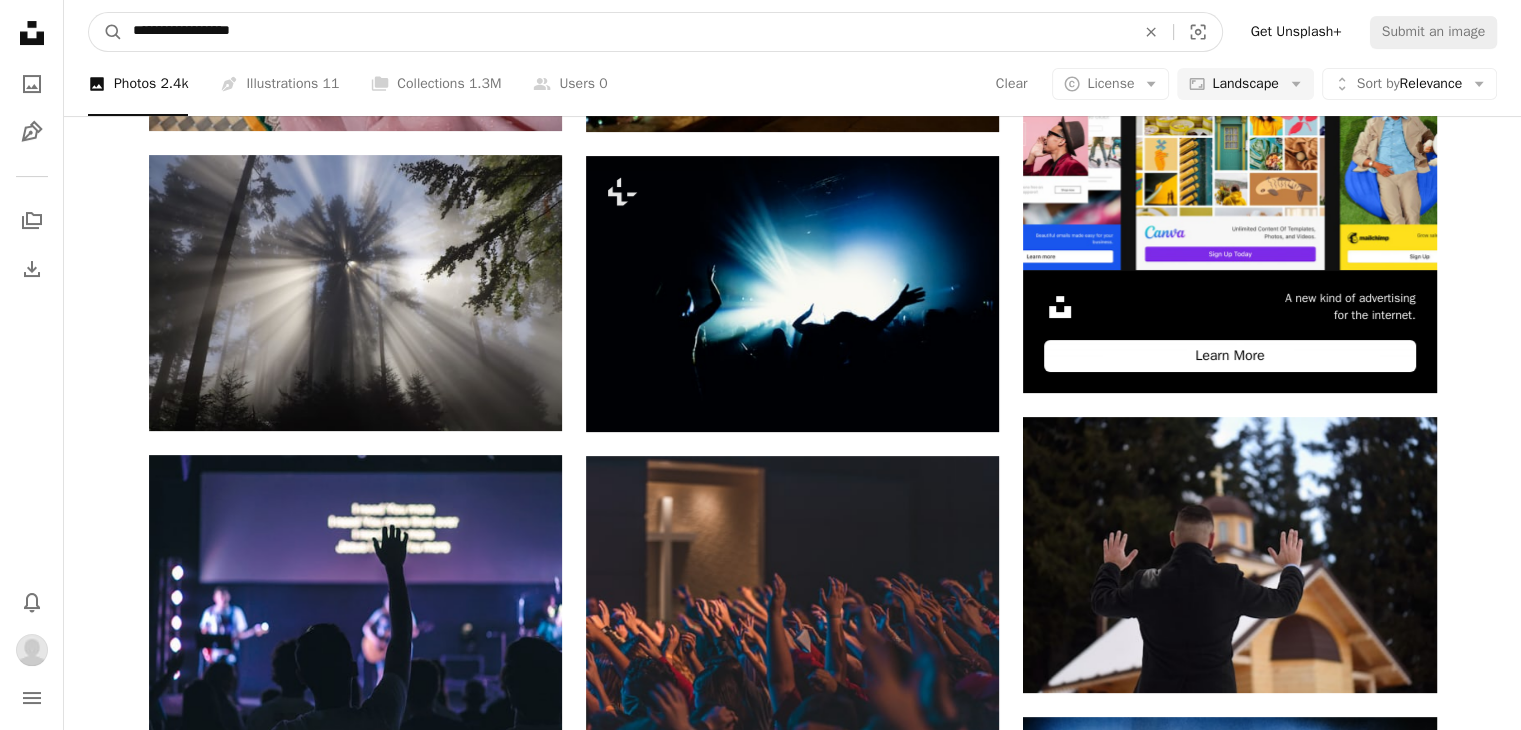 type on "**********" 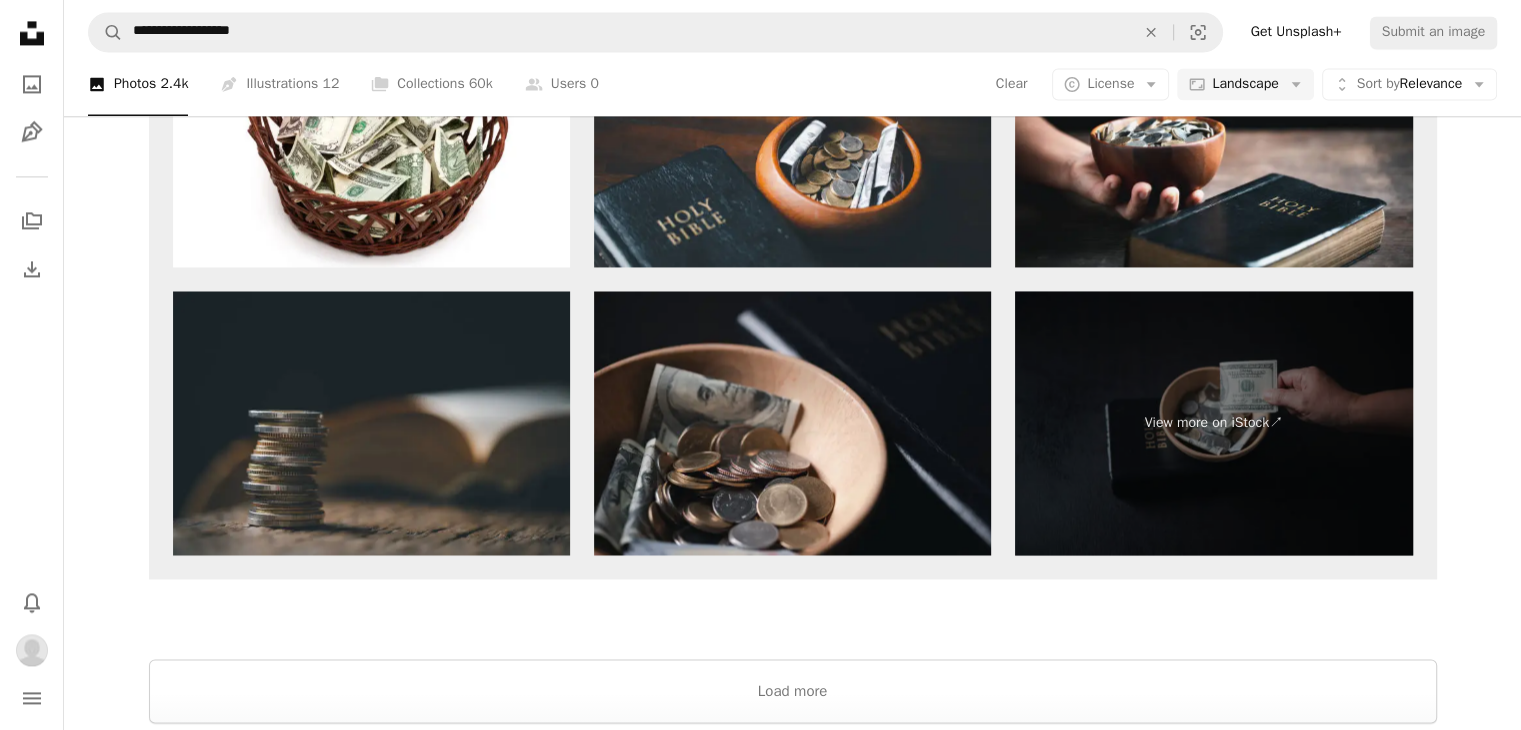 scroll, scrollTop: 3192, scrollLeft: 0, axis: vertical 